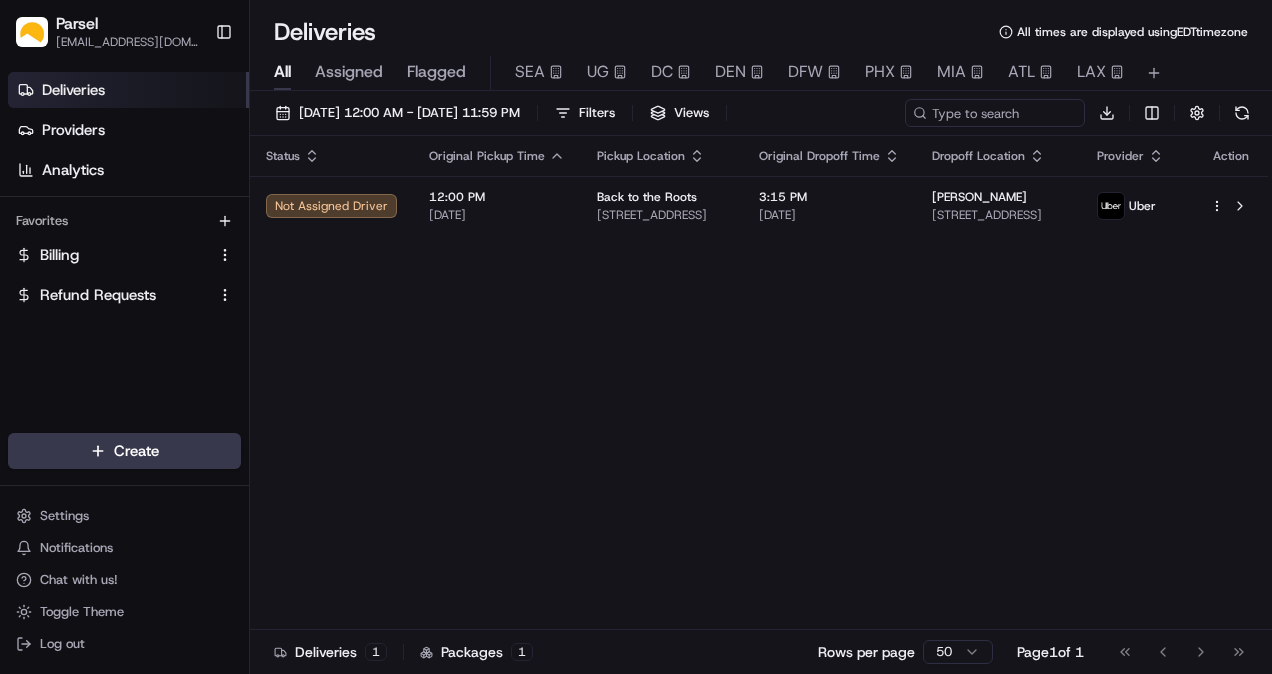scroll, scrollTop: 0, scrollLeft: 0, axis: both 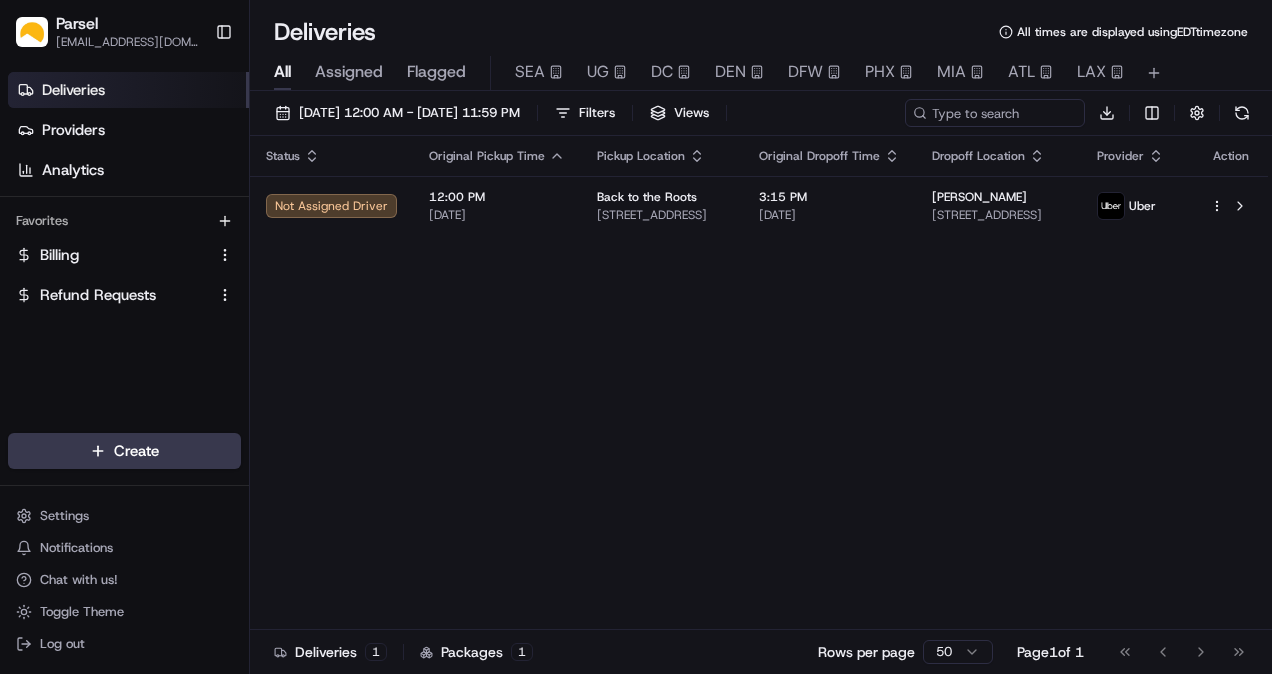 click on "Assigned" at bounding box center [349, 72] 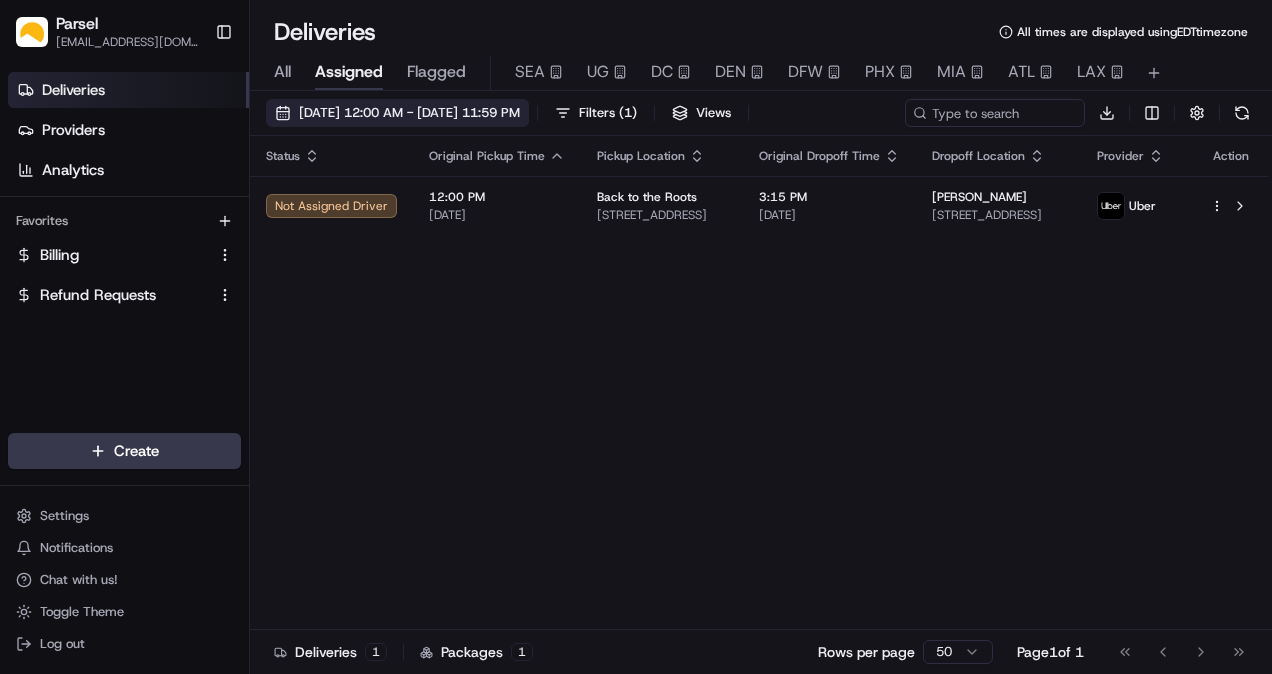 click on "[DATE] 12:00 AM - [DATE] 11:59 PM" at bounding box center (409, 113) 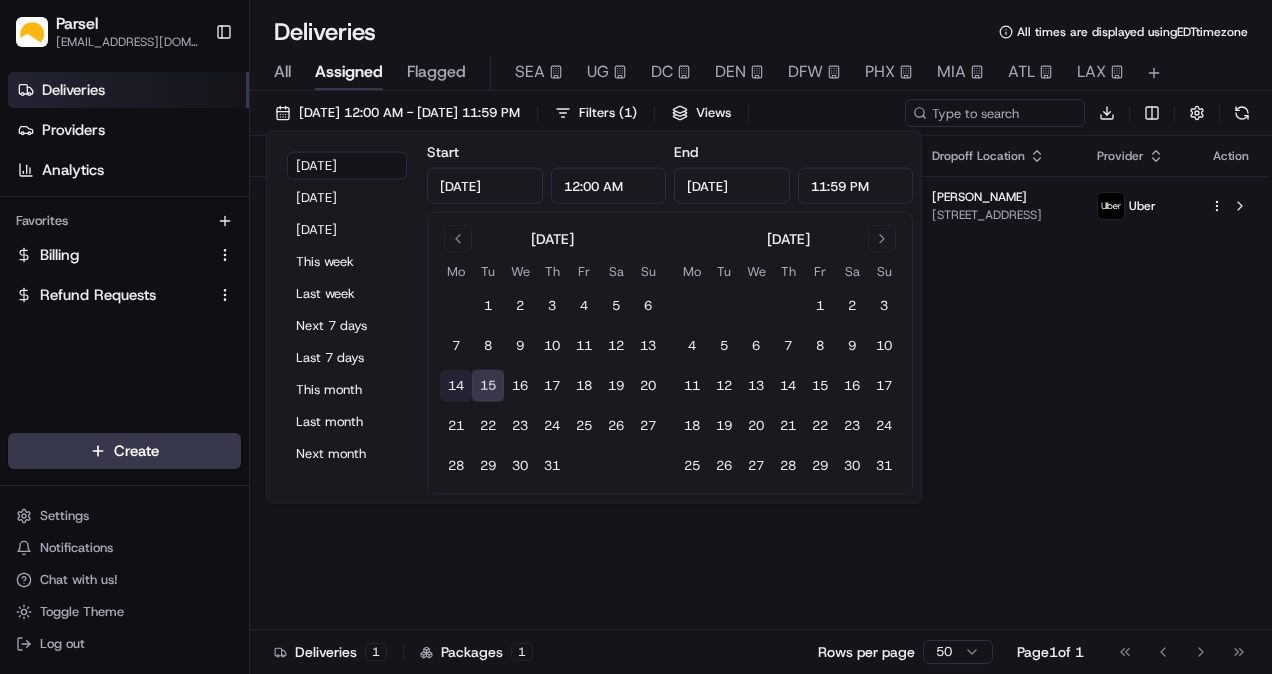 click on "14" at bounding box center [456, 386] 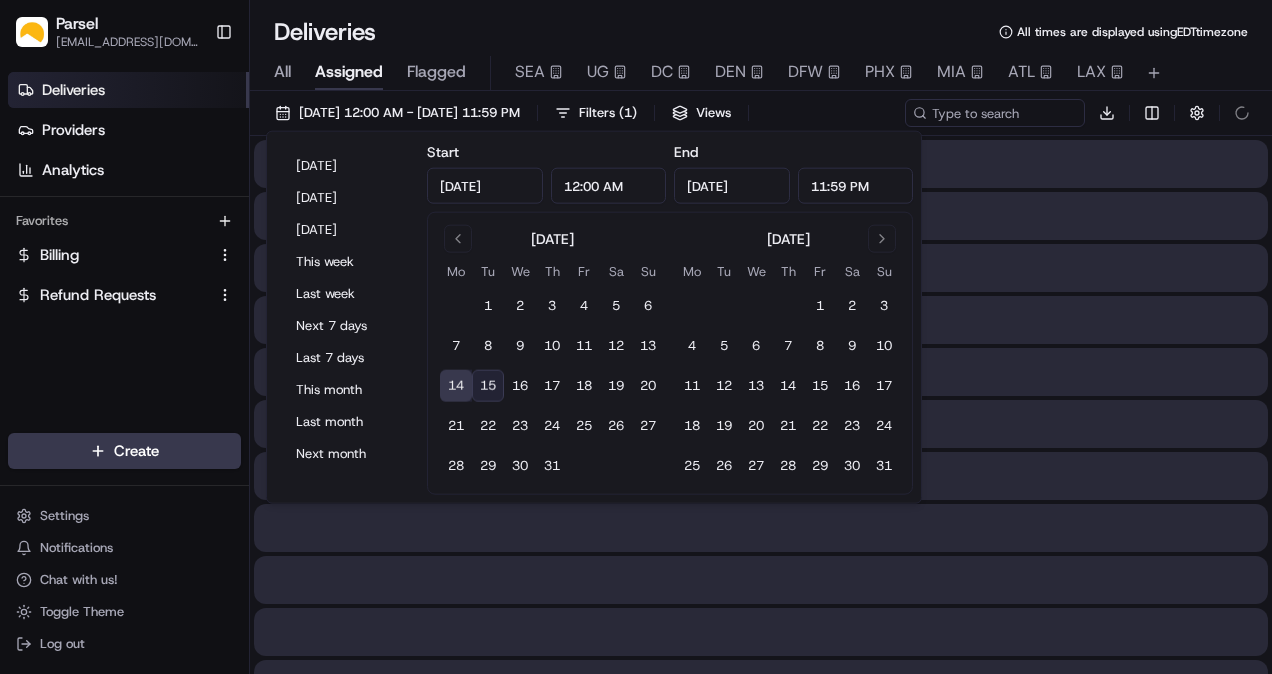 click on "14" at bounding box center [456, 386] 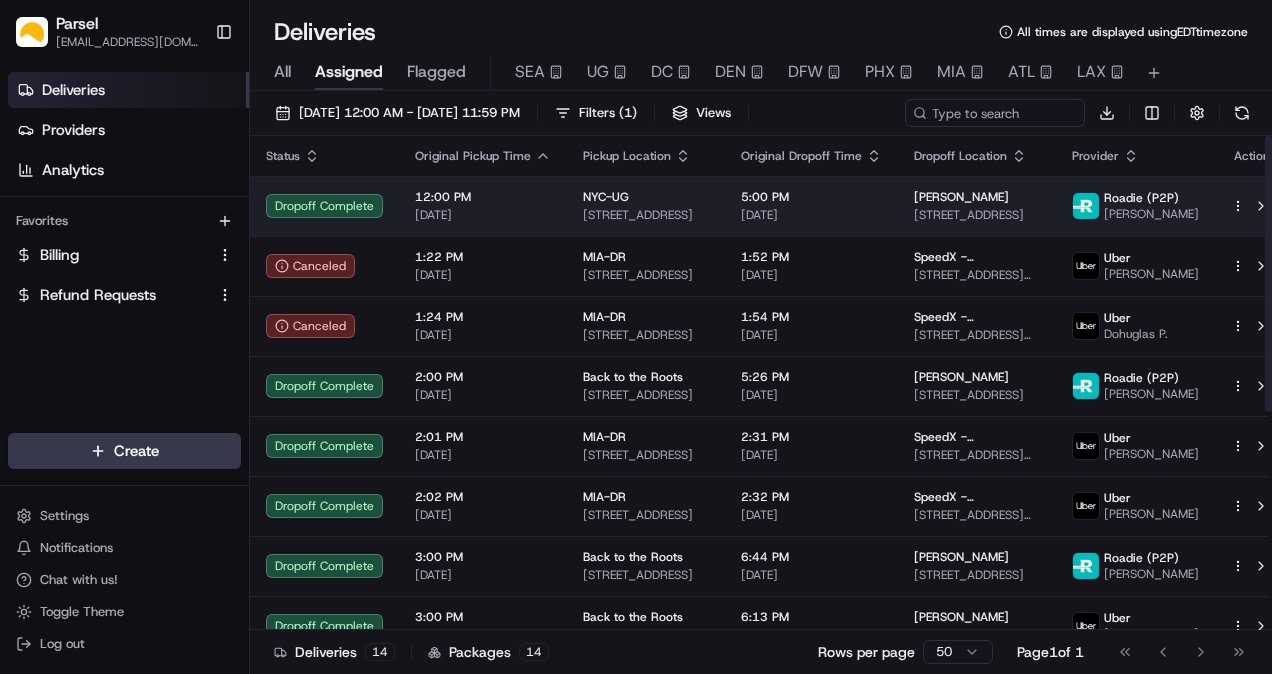 click on "NYC-UG" at bounding box center (606, 197) 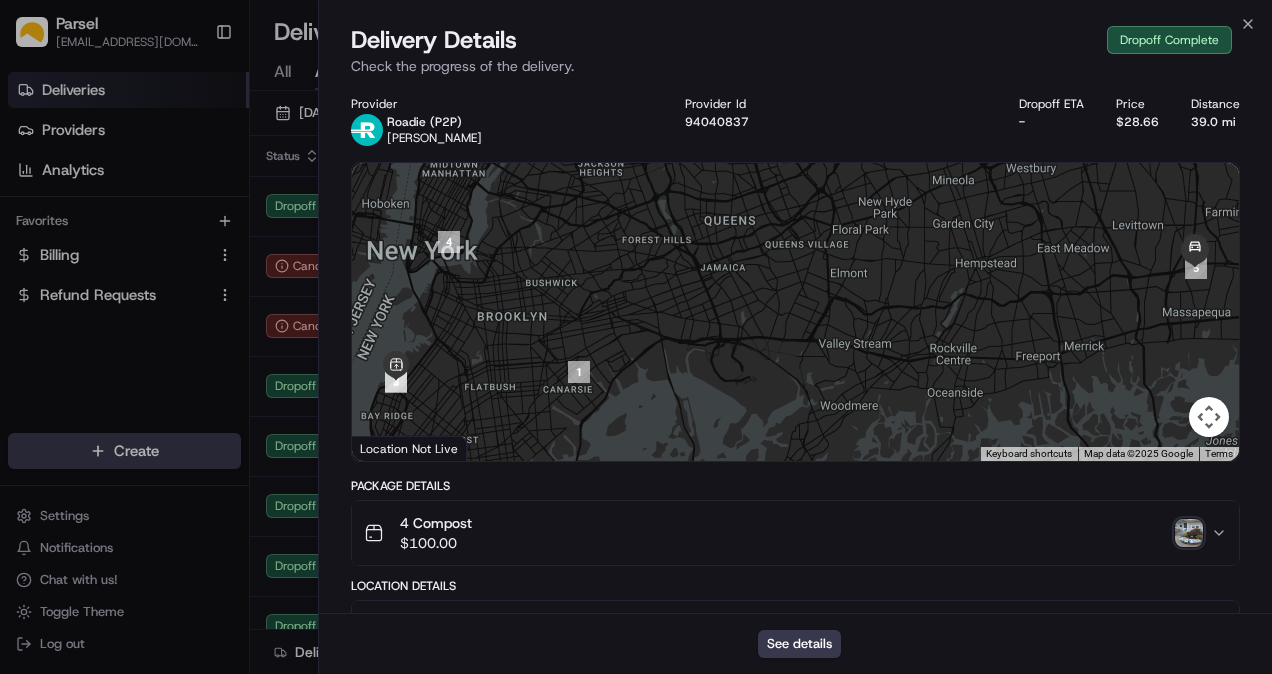 scroll, scrollTop: 333, scrollLeft: 0, axis: vertical 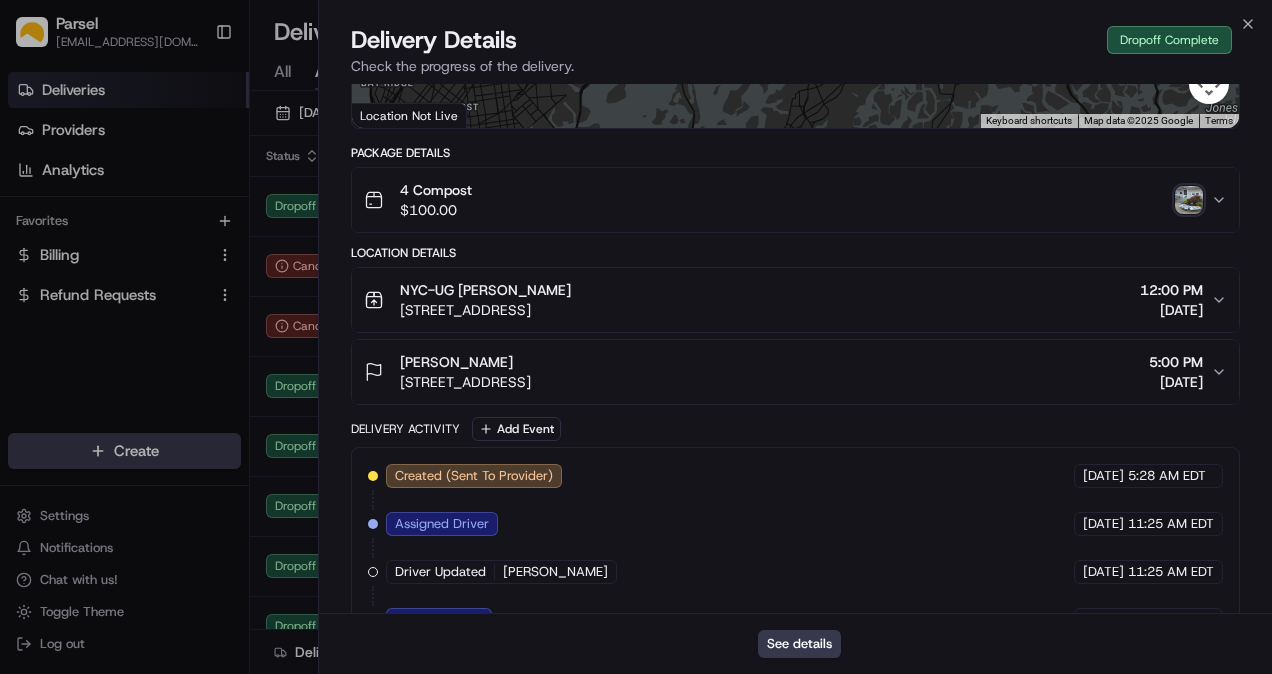 click at bounding box center (1189, 200) 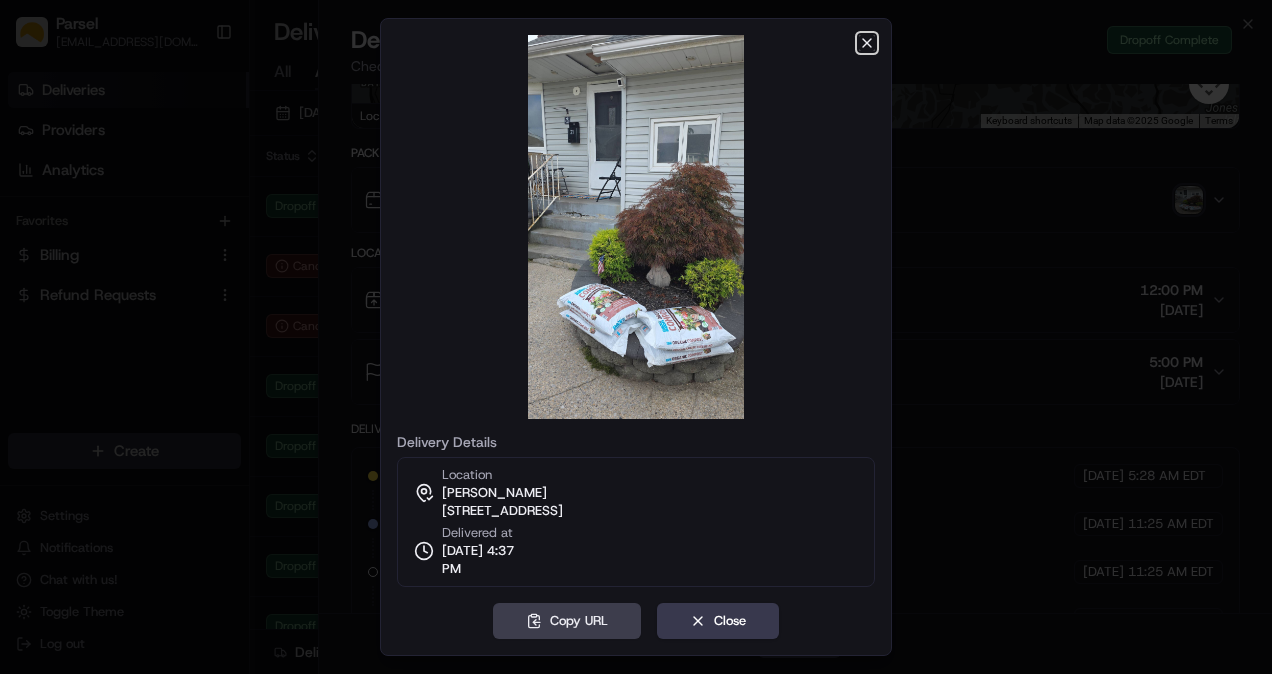 click 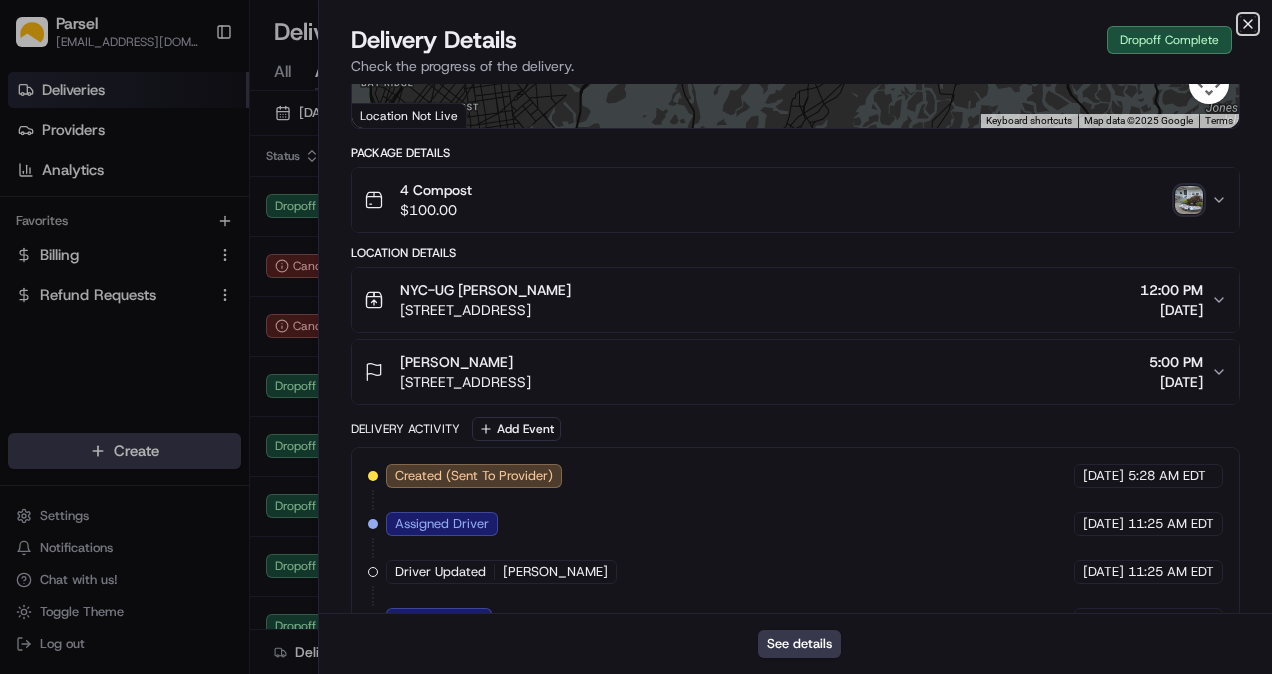click 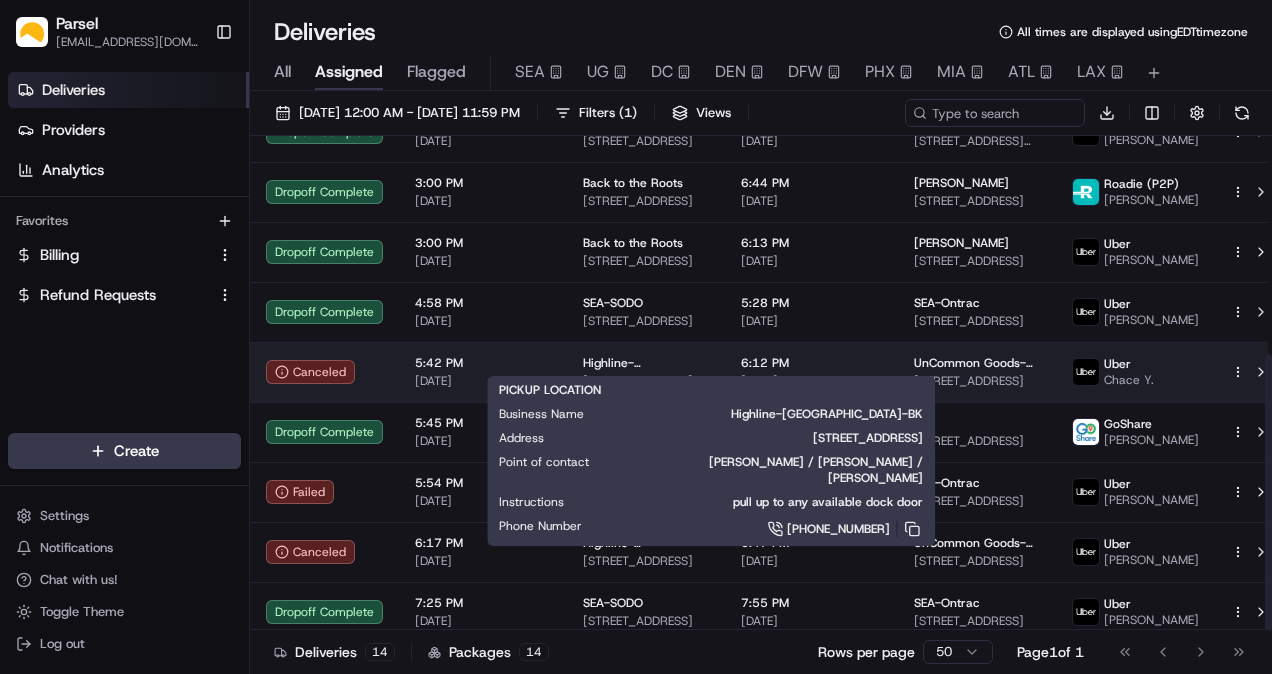 scroll, scrollTop: 390, scrollLeft: 0, axis: vertical 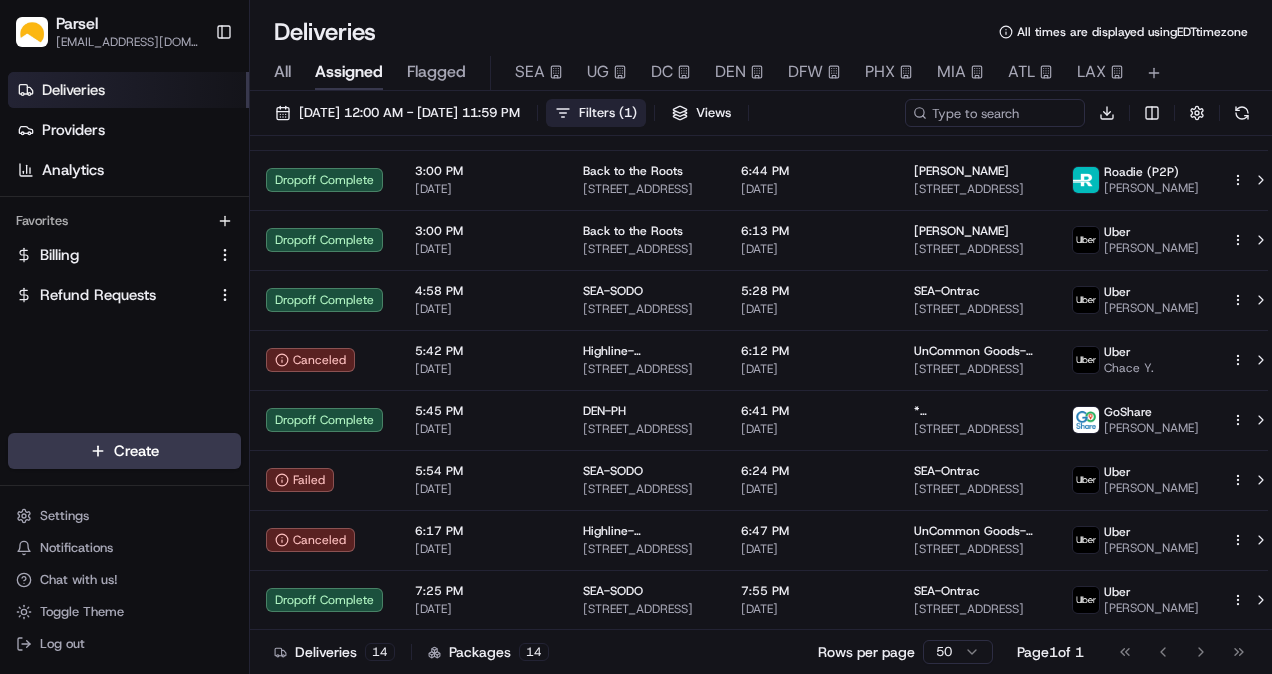 click on "Filters ( 1 )" at bounding box center (596, 113) 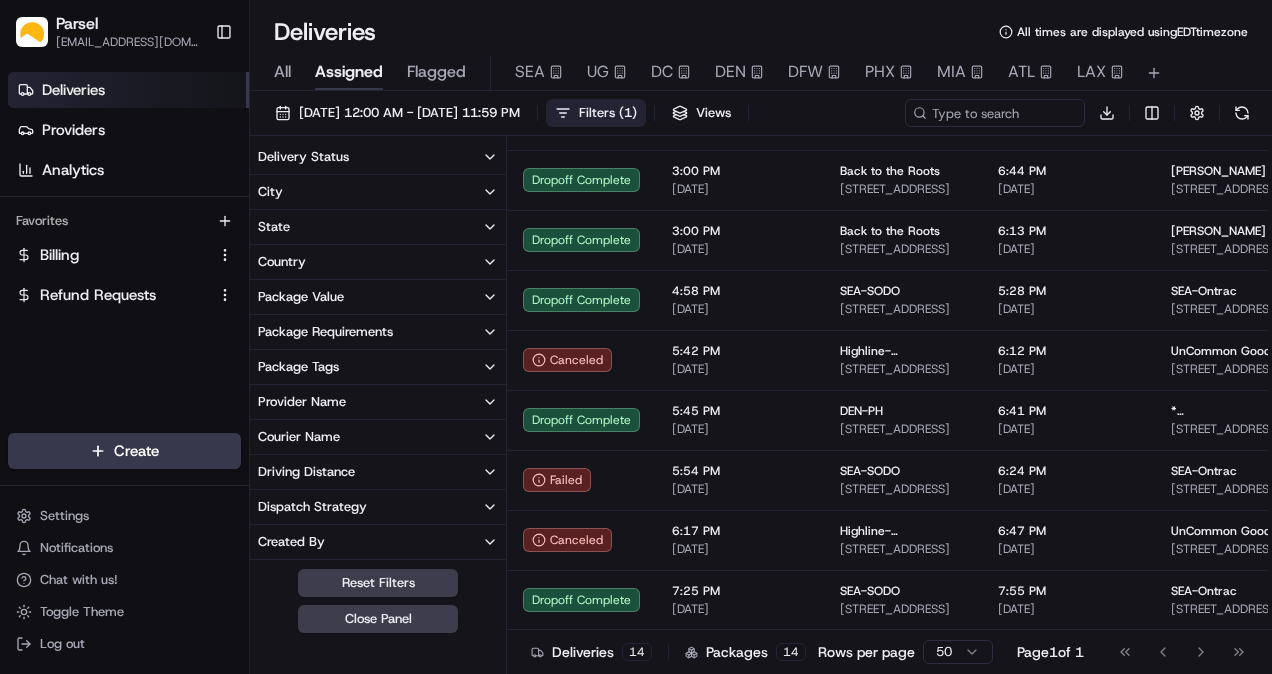 click on "Delivery Status" at bounding box center [378, 157] 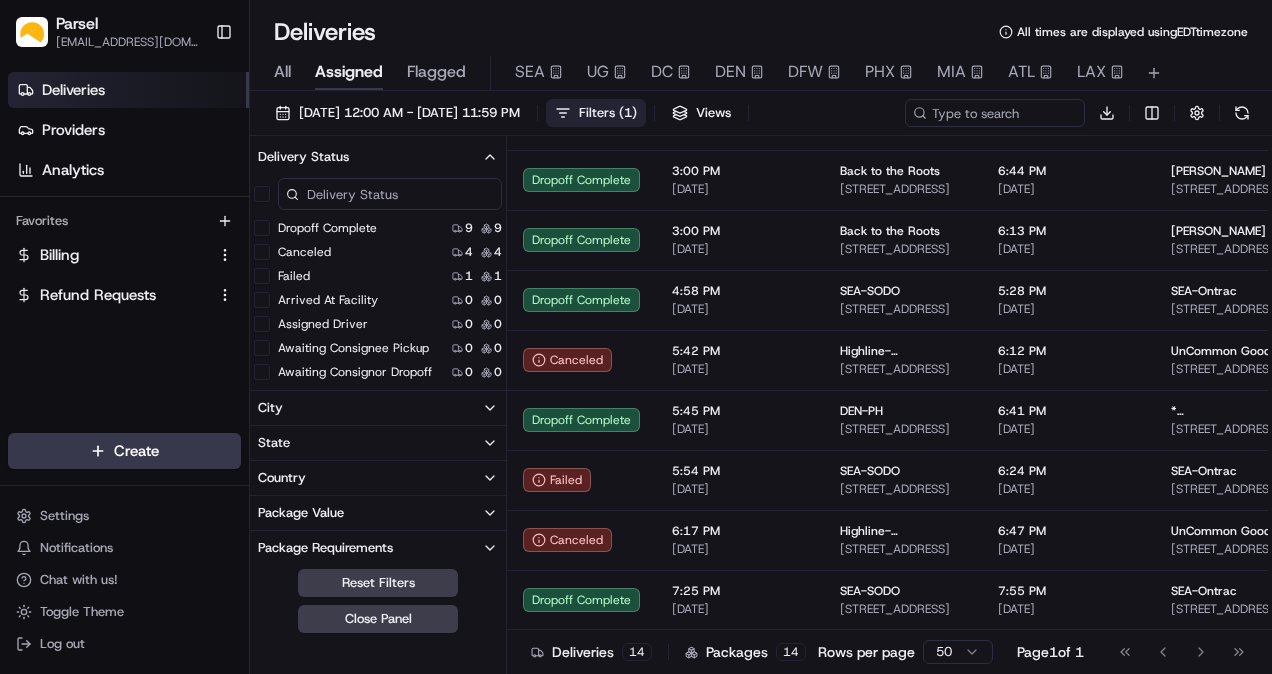 click on "Dropoff Complete" at bounding box center (262, 228) 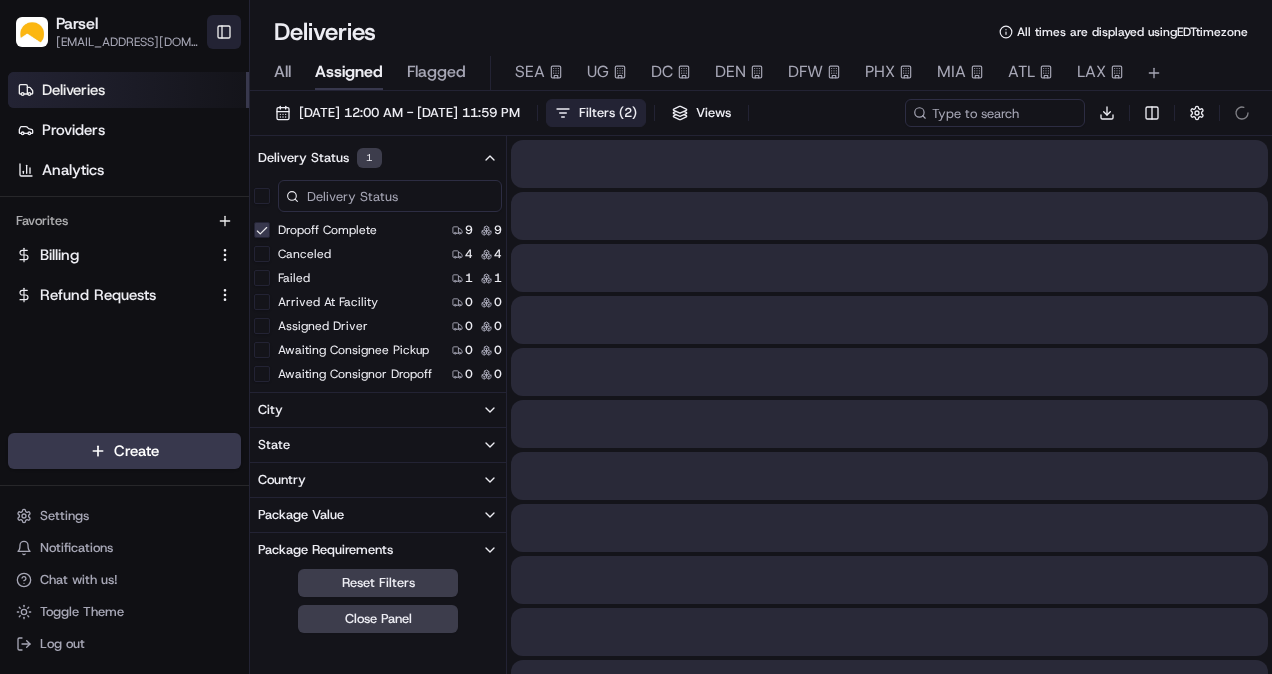 click on "Toggle Sidebar" at bounding box center [224, 32] 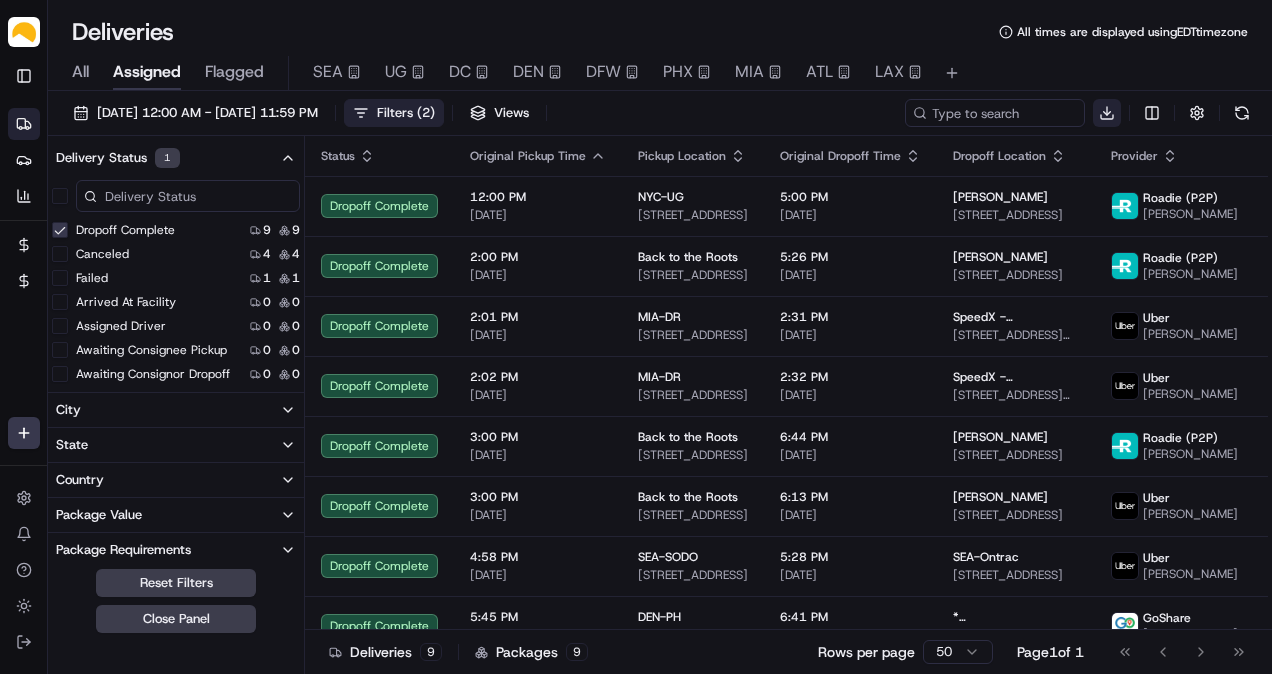 click on "Parsel [EMAIL_ADDRESS][PERSON_NAME][DOMAIN_NAME] Toggle Sidebar Deliveries Providers Analytics Favorites Billing Refund Requests Main Menu Members & Organization Organization Users Roles Preferences Customization Tracking Orchestration Automations Dispatch Strategy Locations Pickup Locations Dropoff Locations Billing Billing Refund Requests Integrations Notification Triggers Webhooks API Keys Request Logs Create Settings Notifications Chat with us! Toggle Theme Log out Deliveries All times are displayed using  EDT  timezone All Assigned Flagged SEA UG DC DEN DFW PHX MIA ATL LAX [DATE] 12:00 AM - [DATE] 11:59 PM Filters ( 2 ) Views Download Delivery Status 1 Dropoff Complete 9 9 Canceled 4 4 Failed 1 1 Arrived At Facility 0 0 Assigned Driver 0 0 Awaiting Consignee Pickup 0 0 Awaiting Consignor Dropoff 0 0 Canceled By Auto Reassign 0 0 Canceled By [PERSON_NAME] 0 0 Canceled By Provider 0 0 Contacting Provider 0 0 Created 0 0 Departed From Facility 0 0 Dispatch Failure 0 0 Dispatched To Provider 0 0 0 0 0 0 0 0 0" at bounding box center (636, 337) 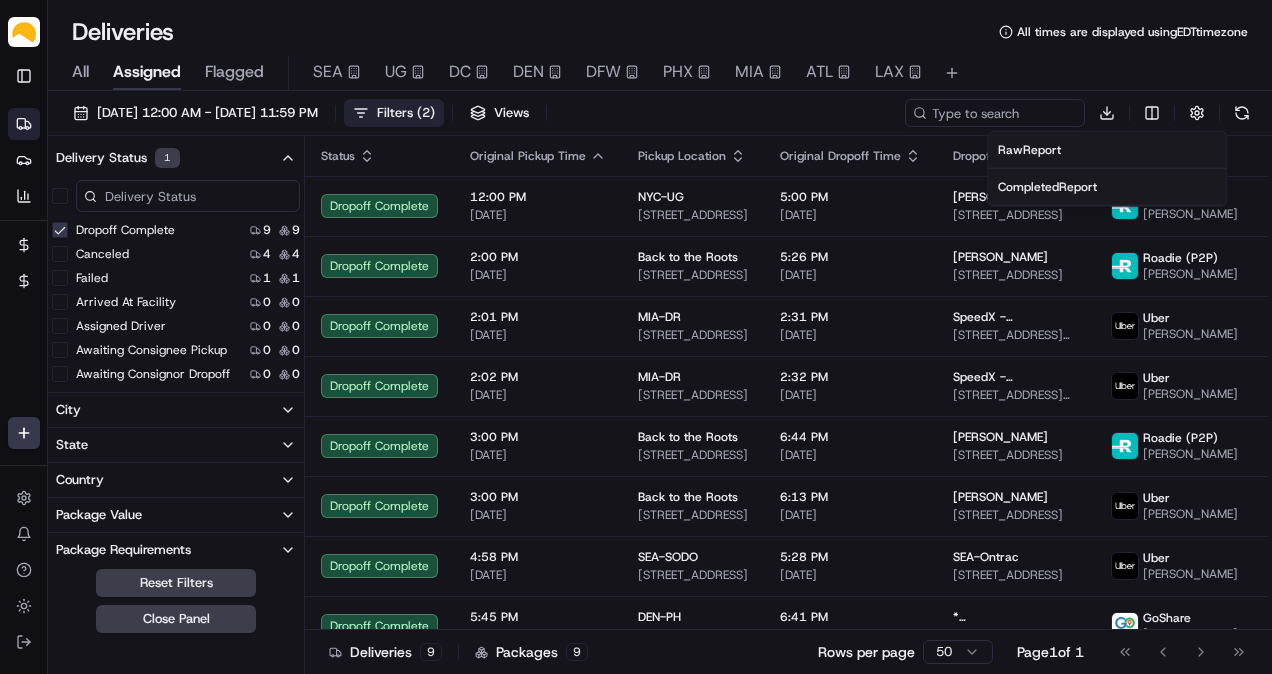 click on "Completed  Report" at bounding box center [1047, 187] 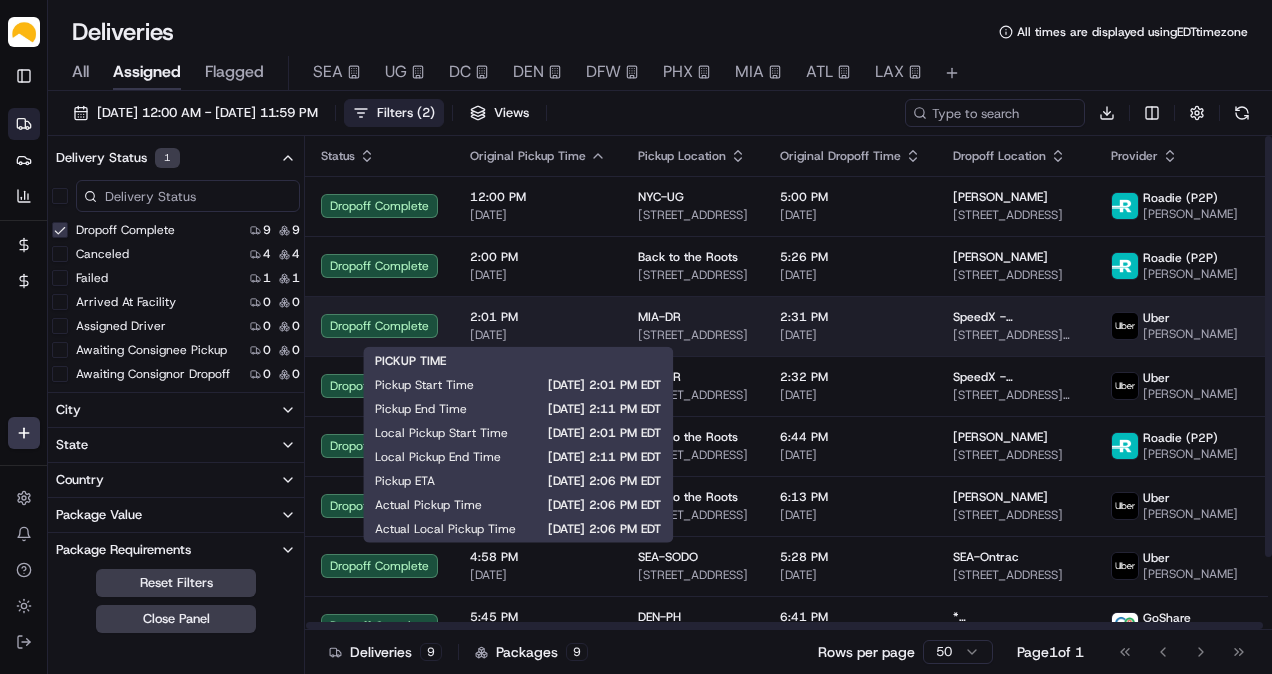 scroll, scrollTop: 86, scrollLeft: 0, axis: vertical 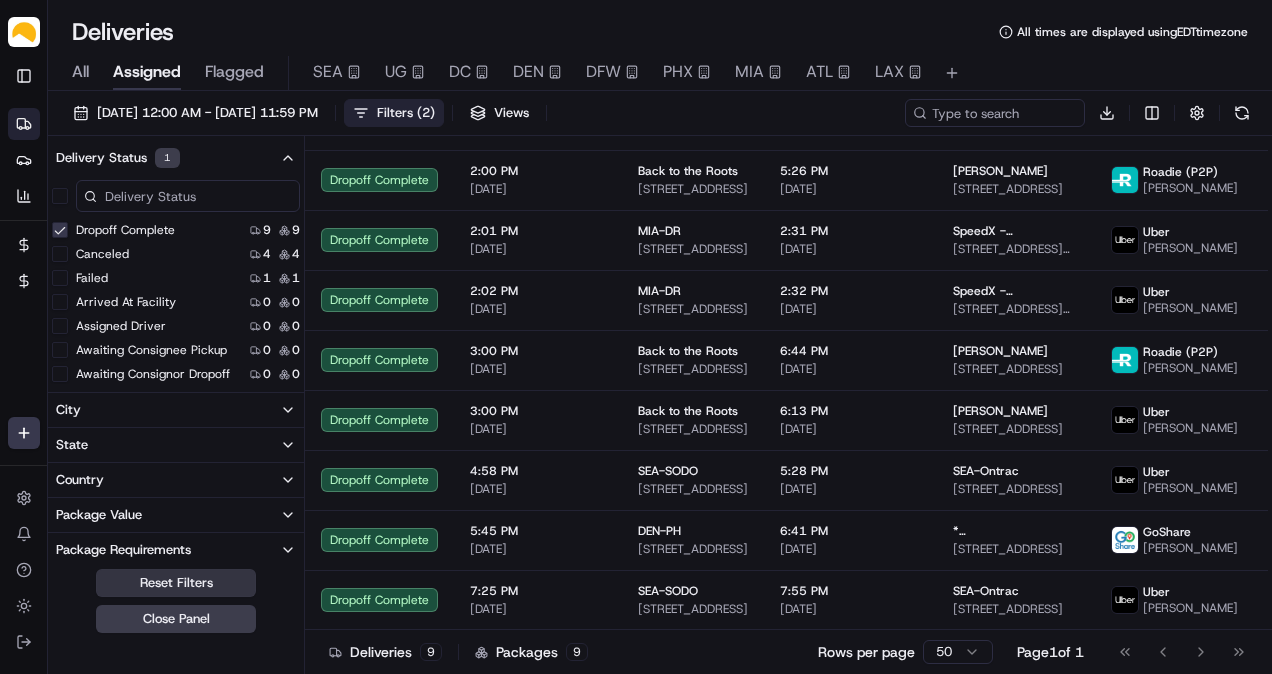 click on "Reset Filters" at bounding box center (176, 583) 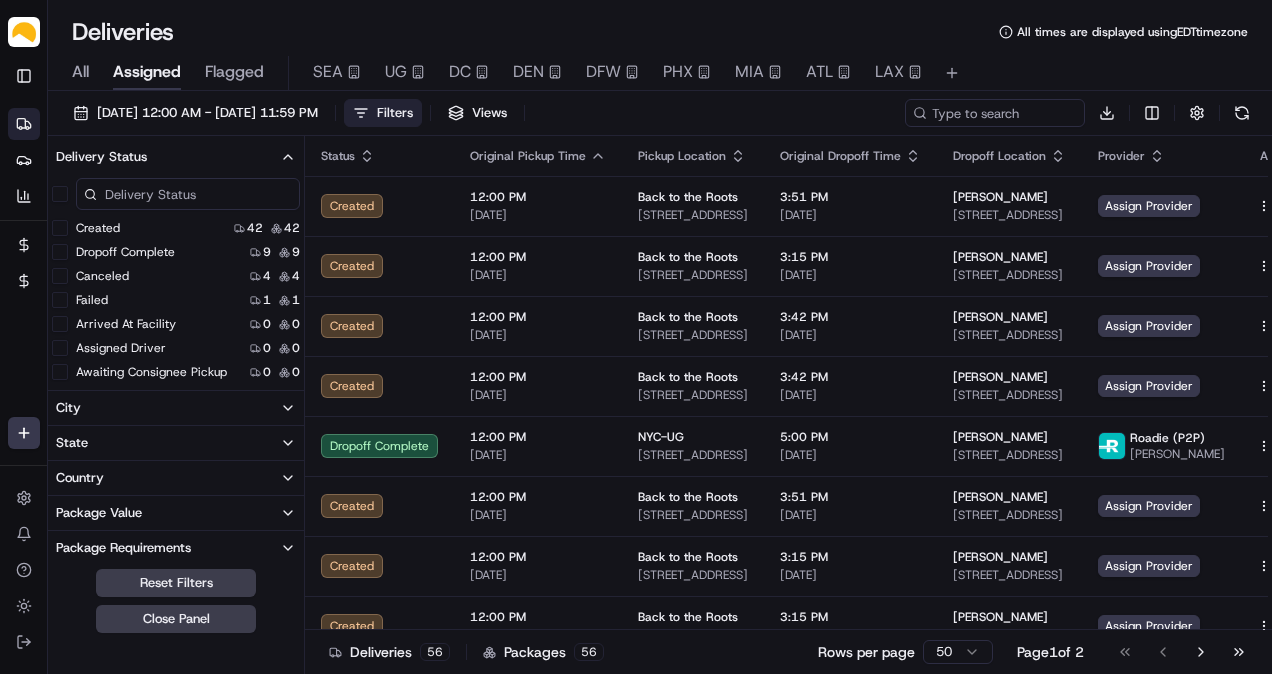 click on "Reset Filters Close Panel" at bounding box center [176, 601] 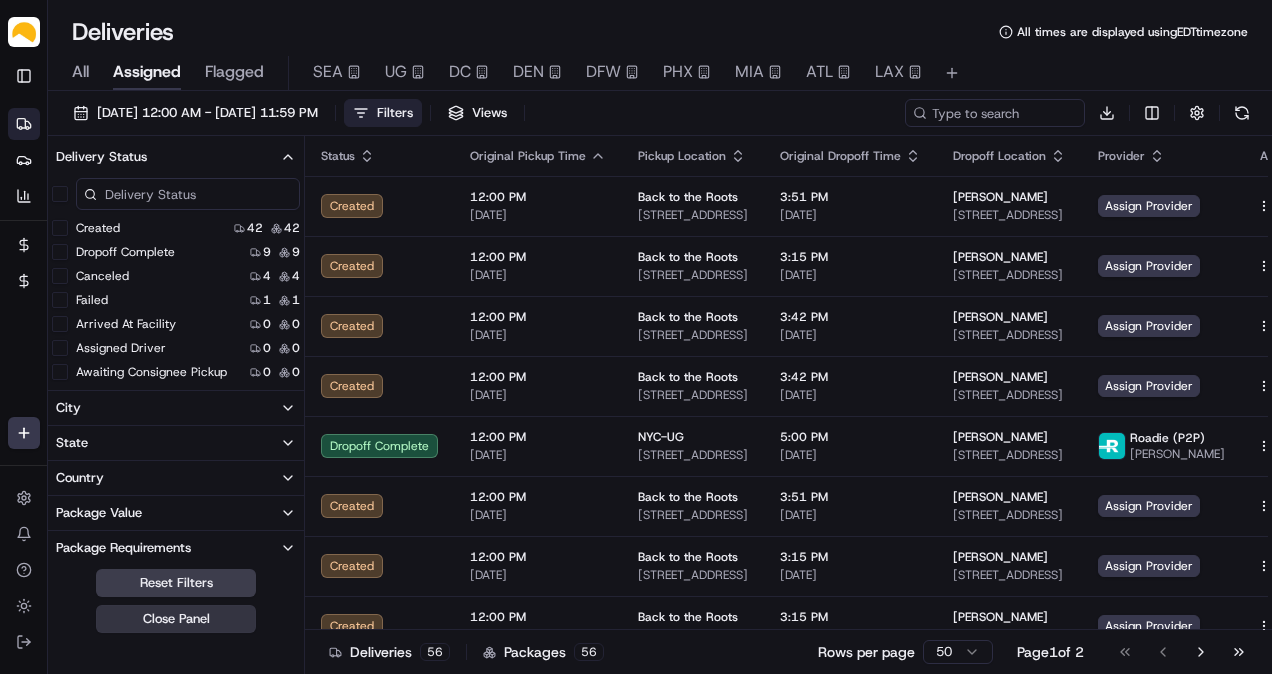 click on "Close Panel" at bounding box center [176, 619] 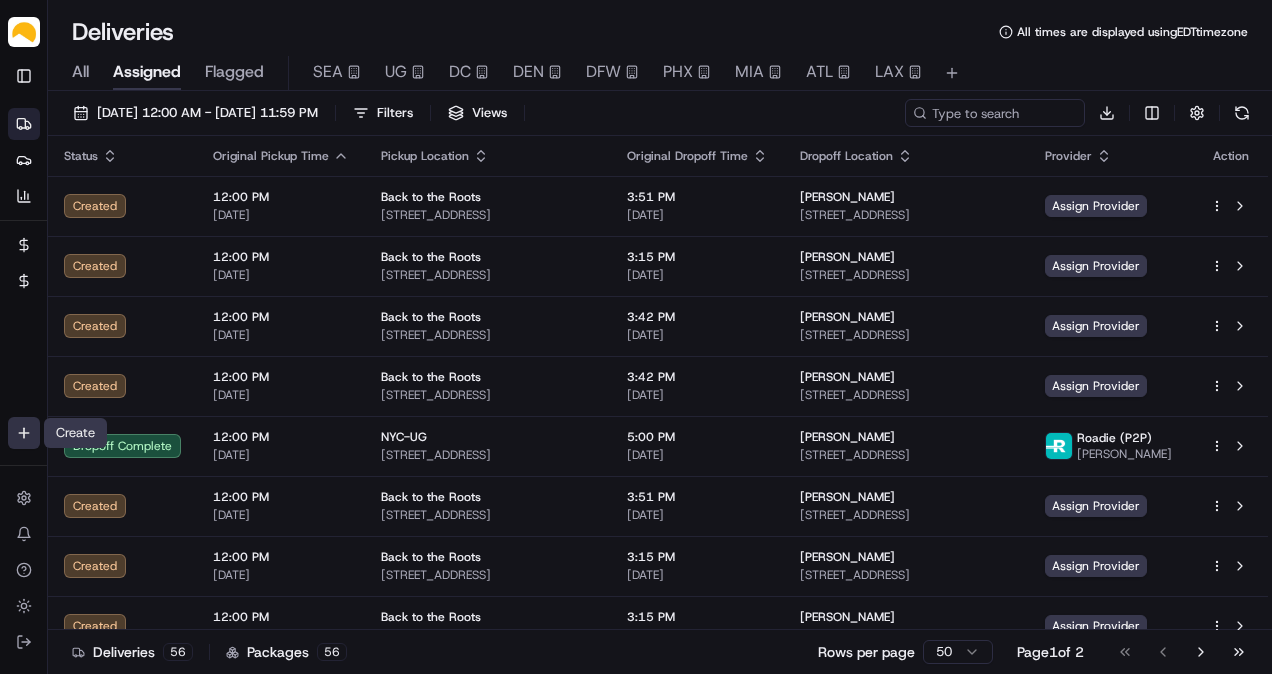 click on "Parsel [EMAIL_ADDRESS][PERSON_NAME][DOMAIN_NAME] Toggle Sidebar Deliveries Providers Analytics Favorites Billing Refund Requests Main Menu Members & Organization Organization Users Roles Preferences Customization Tracking Orchestration Automations Dispatch Strategy Locations Pickup Locations Dropoff Locations Billing Billing Refund Requests Integrations Notification Triggers Webhooks API Keys Request Logs Create Settings Notifications Chat with us! Toggle Theme Log out Deliveries All times are displayed using  EDT  timezone All Assigned Flagged SEA UG DC DEN DFW PHX MIA ATL LAX [DATE] 12:00 AM - [DATE] 11:59 PM Filters Views Download Status Original Pickup Time Pickup Location Original Dropoff Time Dropoff Location Provider Action Created 12:00 PM [DATE] Back to the Roots [STREET_ADDRESS] 3:51 PM [DATE] [PERSON_NAME] [STREET_ADDRESS] Assign Provider Created 12:00 PM [DATE] Back to the Roots [STREET_ADDRESS] Uber" at bounding box center [636, 337] 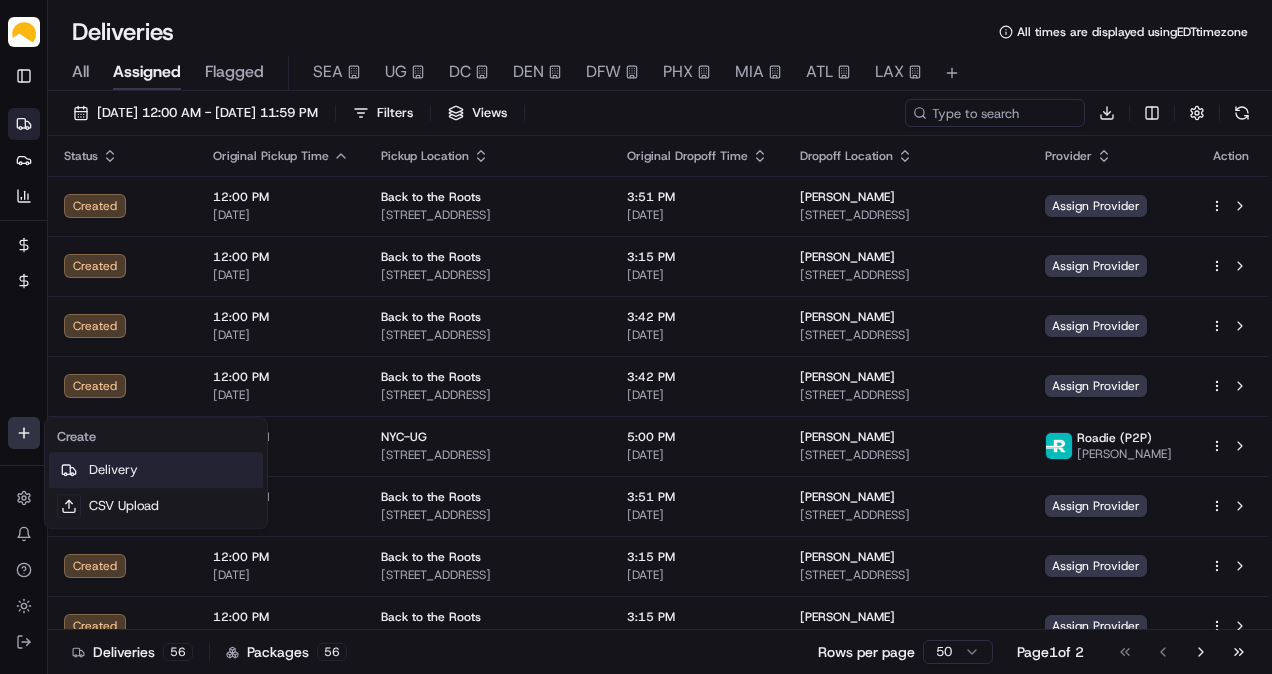 click on "Delivery" at bounding box center (156, 470) 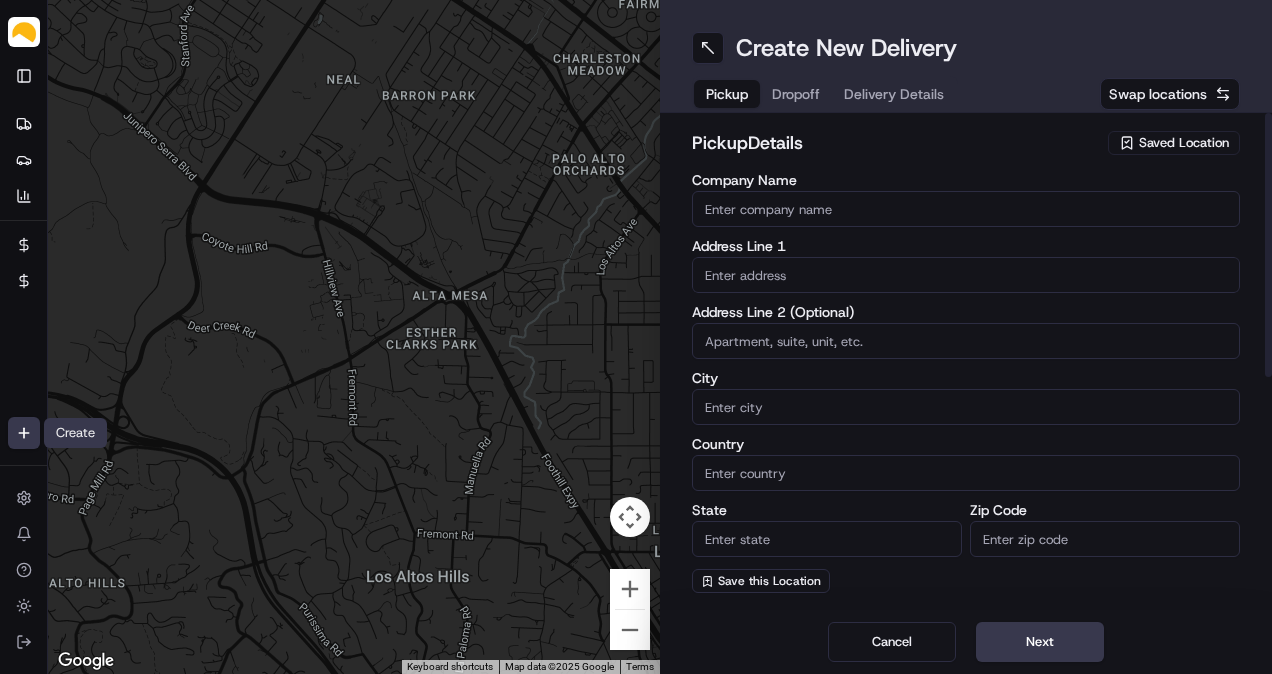 click on "Saved Location" at bounding box center [1184, 143] 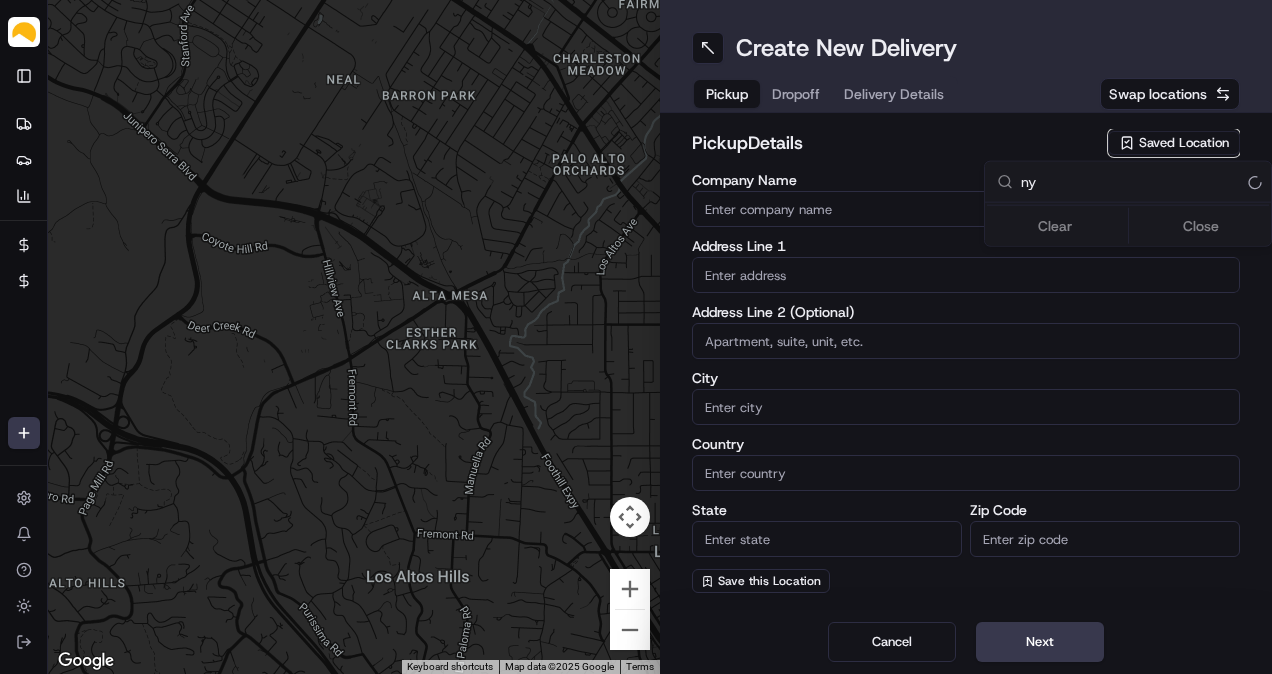 scroll, scrollTop: 0, scrollLeft: 0, axis: both 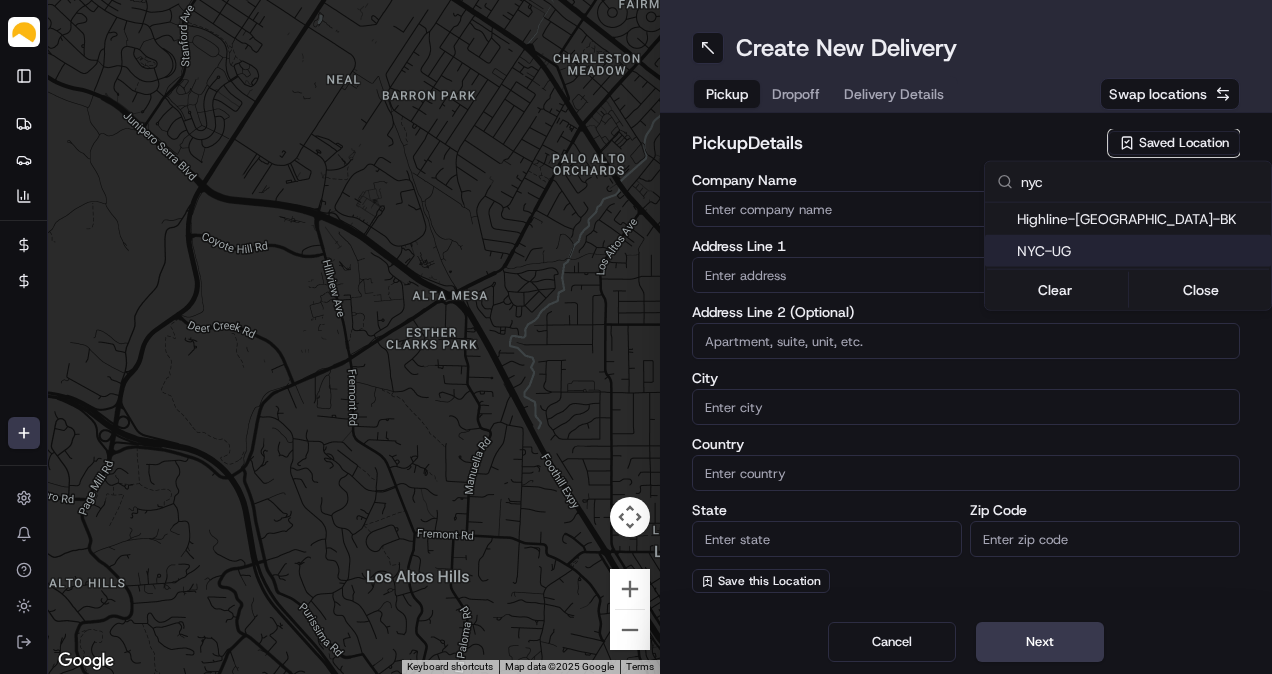 type on "nyc" 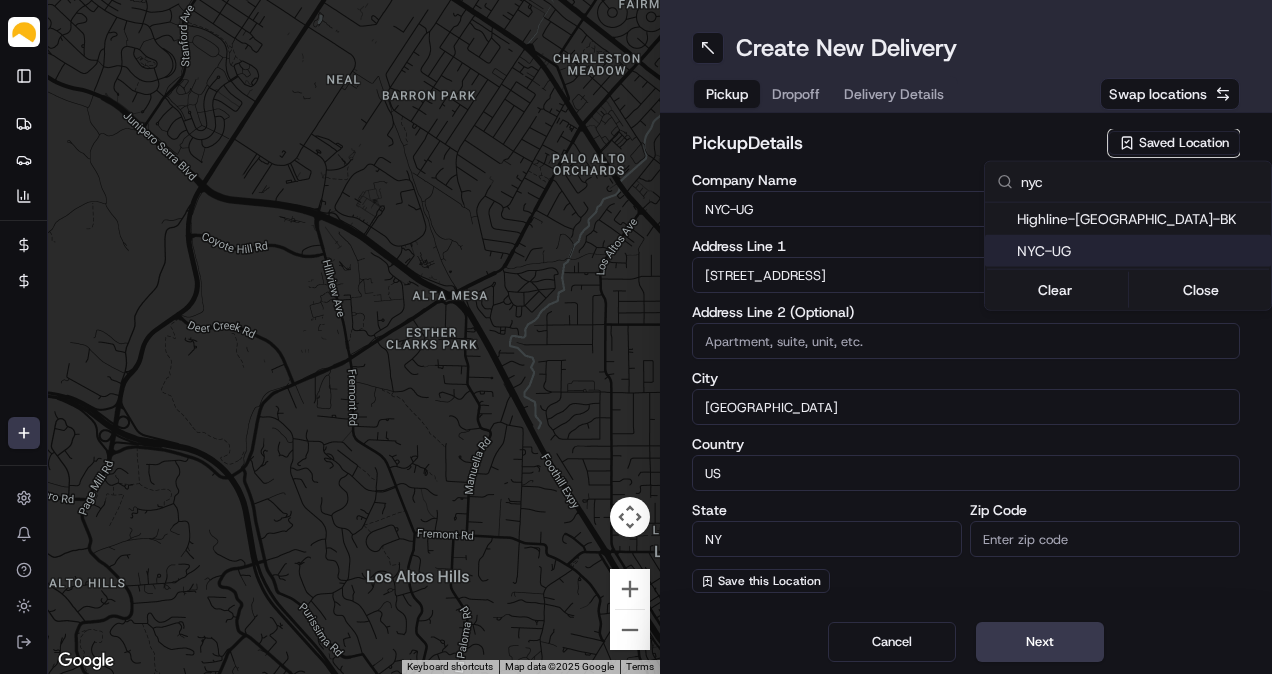 type on "11220" 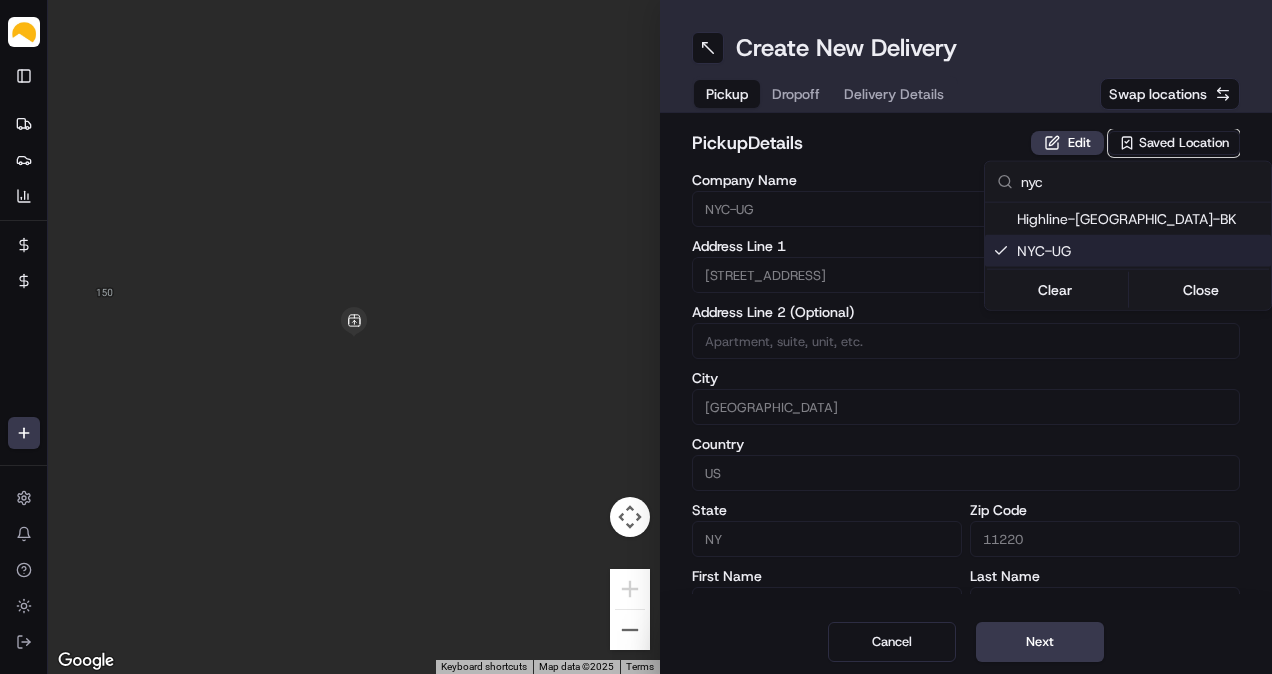 click on "Parsel [EMAIL_ADDRESS][PERSON_NAME][DOMAIN_NAME] Toggle Sidebar Deliveries Providers Analytics Favorites Billing Refund Requests Main Menu Members & Organization Organization Users Roles Preferences Customization Tracking Orchestration Automations Dispatch Strategy Locations Pickup Locations Dropoff Locations Billing Billing Refund Requests Integrations Notification Triggers Webhooks API Keys Request Logs Create Settings Notifications Chat with us! Toggle Theme Log out To navigate the map with touch gestures double-tap and hold your finger on the map, then drag the map. ← Move left → Move right ↑ Move up ↓ Move down + Zoom in - Zoom out Home Jump left by 75% End Jump right by 75% Page Up Jump up by 75% Page Down Jump down by 75% Keyboard shortcuts Map Data Map data ©2025 Map data ©2025 2 m  Click to toggle between metric and imperial units Terms Report a map error Create New Delivery Pickup Dropoff Delivery Details Swap locations pickup  Details  Edit Saved Location Company Name [GEOGRAPHIC_DATA]-UG City [GEOGRAPHIC_DATA]" at bounding box center (636, 337) 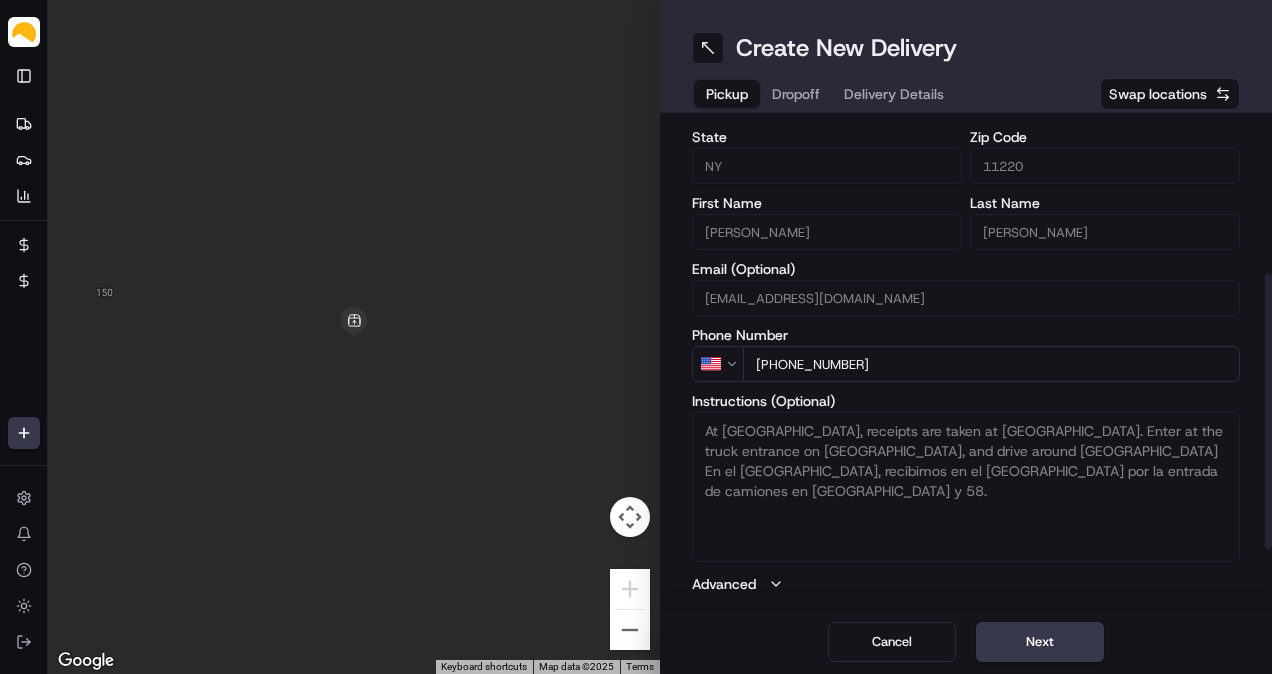 scroll, scrollTop: 0, scrollLeft: 0, axis: both 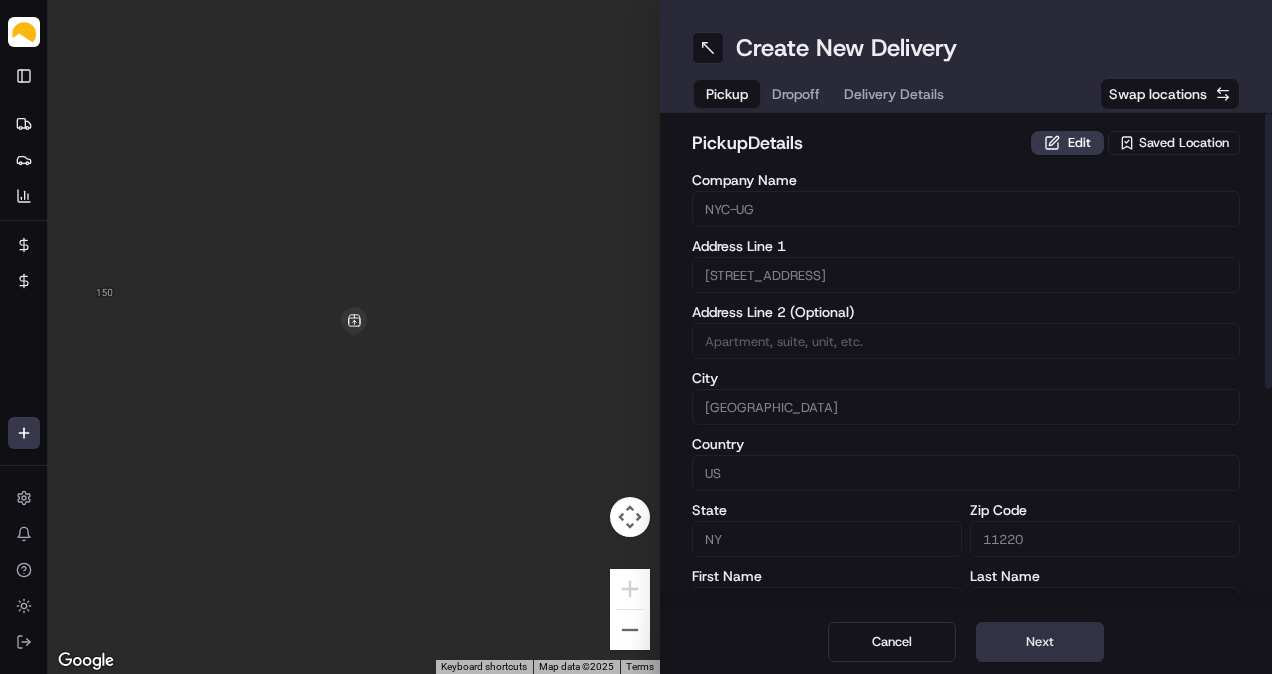 click on "Next" at bounding box center [1040, 642] 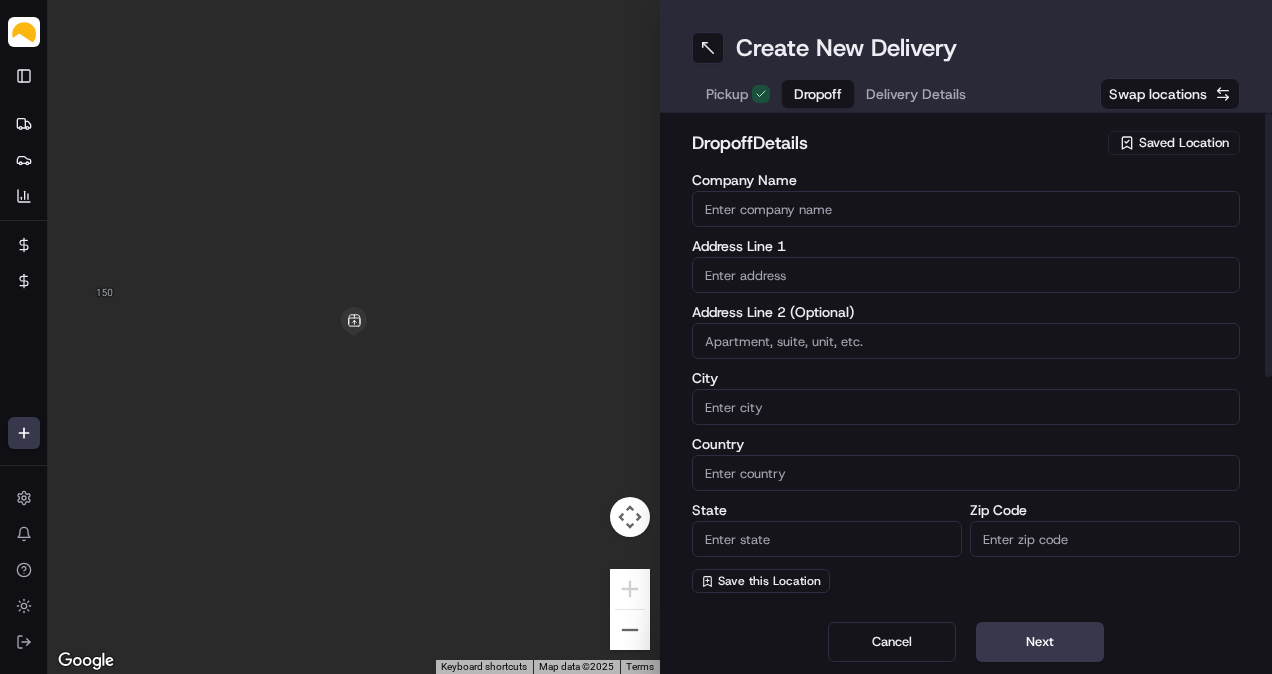 click on "Saved Location" at bounding box center (1184, 143) 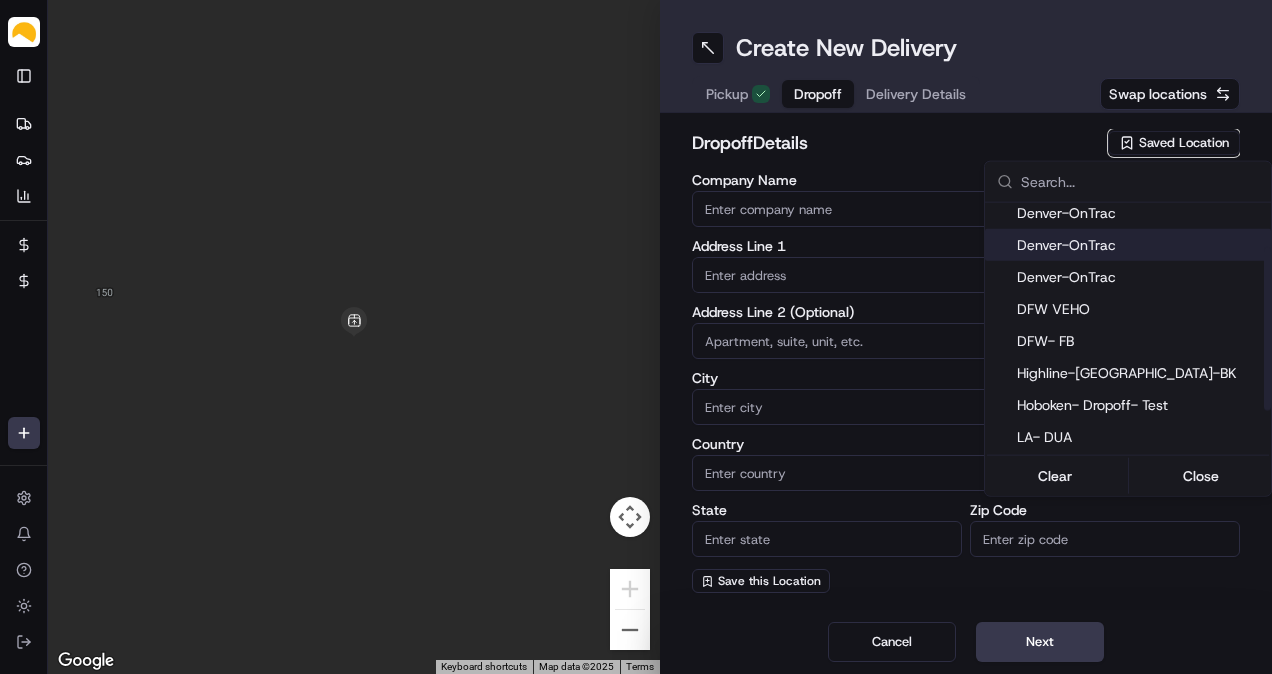 scroll, scrollTop: 0, scrollLeft: 0, axis: both 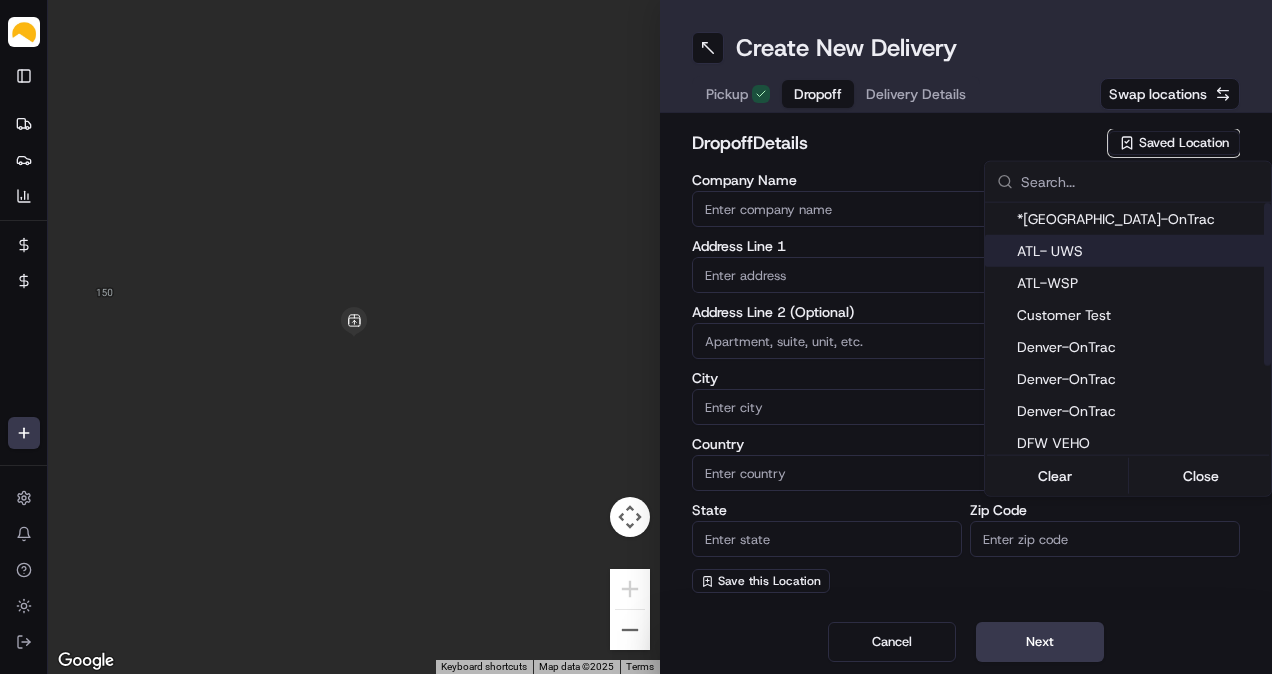 click on "Parsel [EMAIL_ADDRESS][PERSON_NAME][DOMAIN_NAME] Toggle Sidebar Deliveries Providers Analytics Favorites Billing Refund Requests Main Menu Members & Organization Organization Users Roles Preferences Customization Tracking Orchestration Automations Dispatch Strategy Locations Pickup Locations Dropoff Locations Billing Billing Refund Requests Integrations Notification Triggers Webhooks API Keys Request Logs Create Settings Notifications Chat with us! Toggle Theme Log out To navigate the map with touch gestures double-tap and hold your finger on the map, then drag the map. ← Move left → Move right ↑ Move up ↓ Move down + Zoom in - Zoom out Home Jump left by 75% End Jump right by 75% Page Up Jump up by 75% Page Down Jump down by 75% Keyboard shortcuts Map Data Map data ©2025 Map data ©2025 2 m  Click to toggle between metric and imperial units Terms Report a map error Create New Delivery Pickup Dropoff Delivery Details Swap locations dropoff  Details Saved Location Company Name Address Line 1 City State" at bounding box center (636, 337) 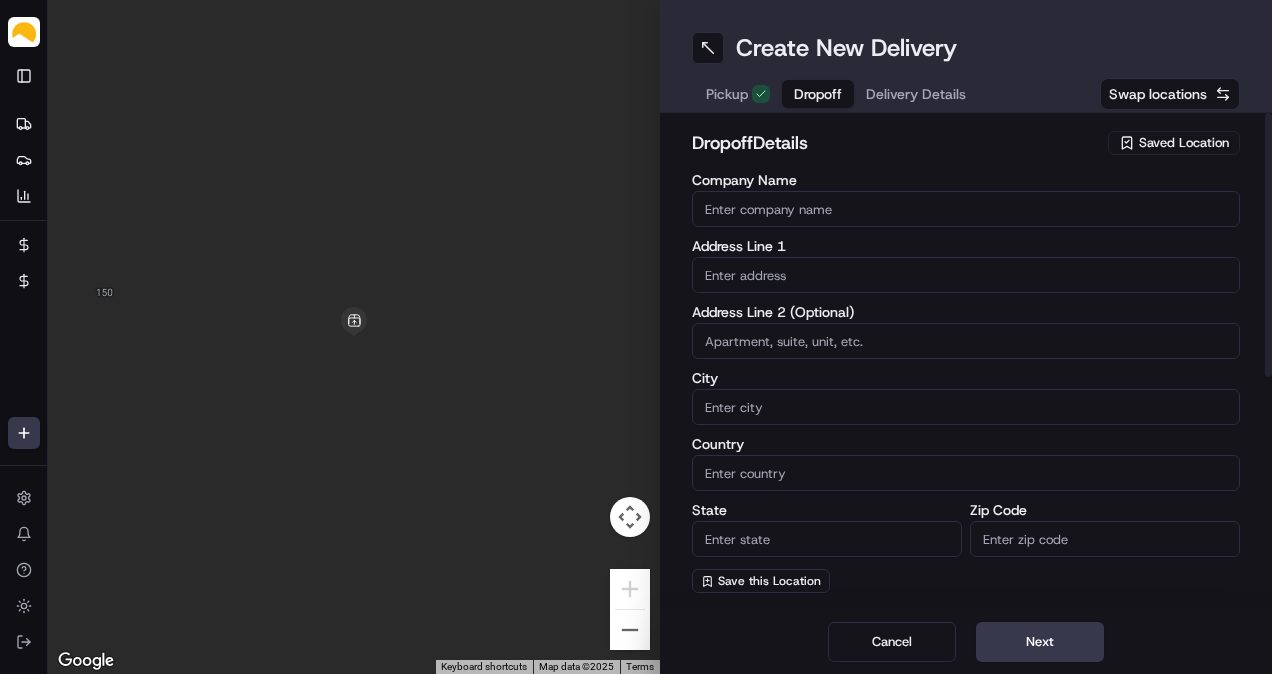 click on "Company Name" at bounding box center (966, 209) 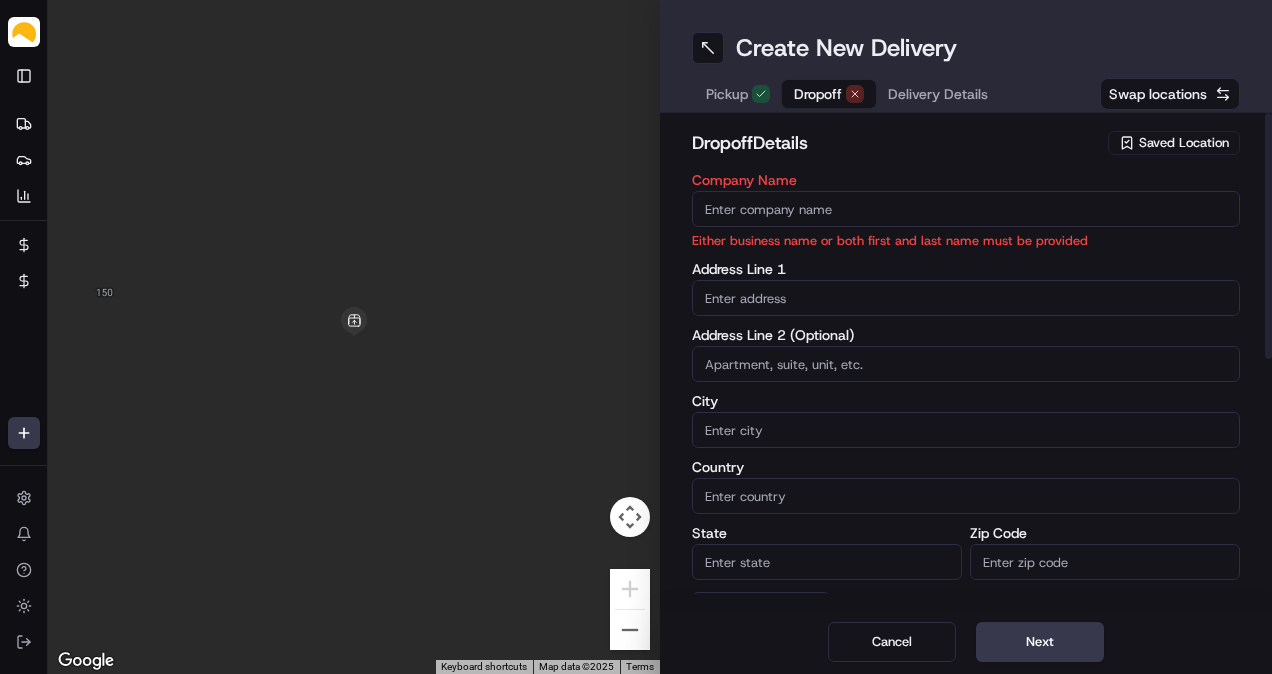 click at bounding box center (966, 298) 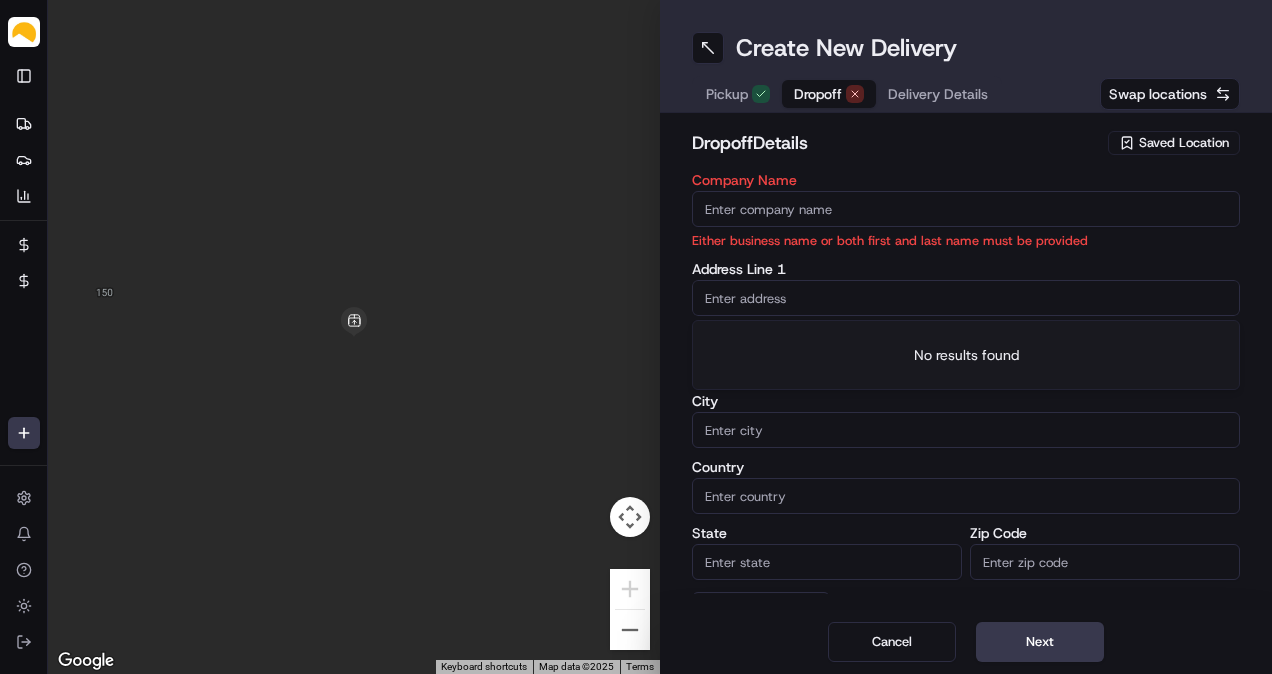 paste on "[STREET_ADDRESS]" 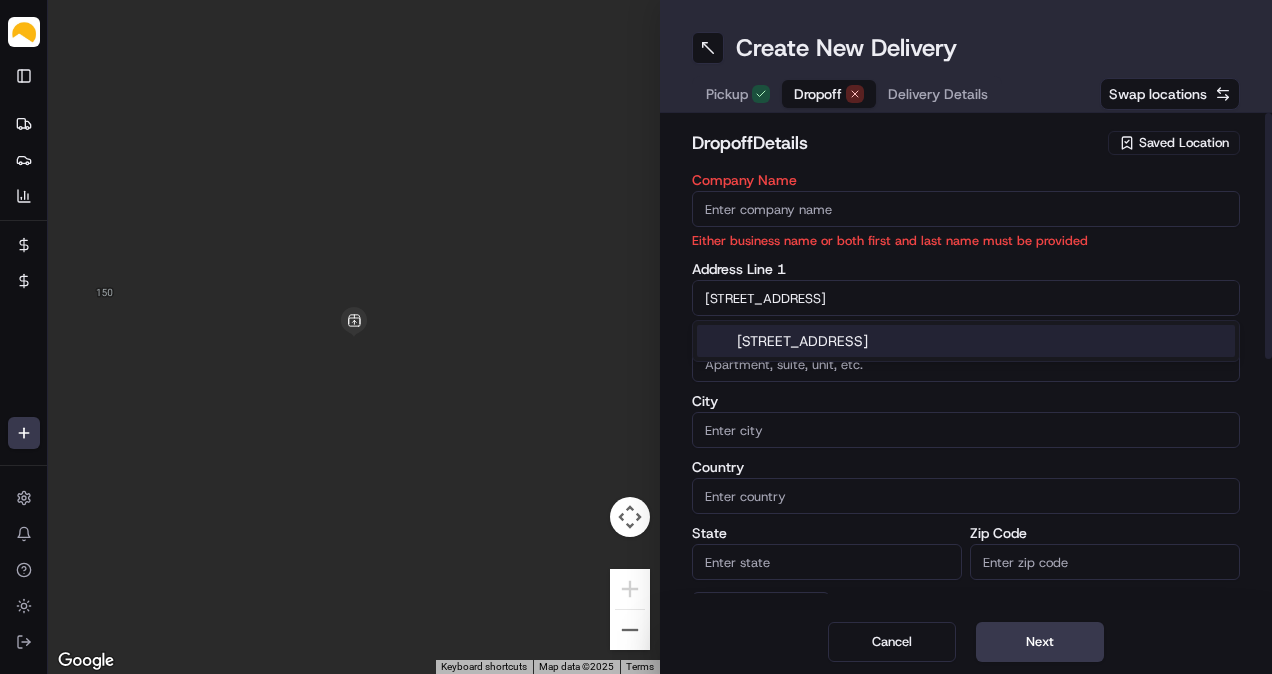 click on "[STREET_ADDRESS]" at bounding box center [966, 341] 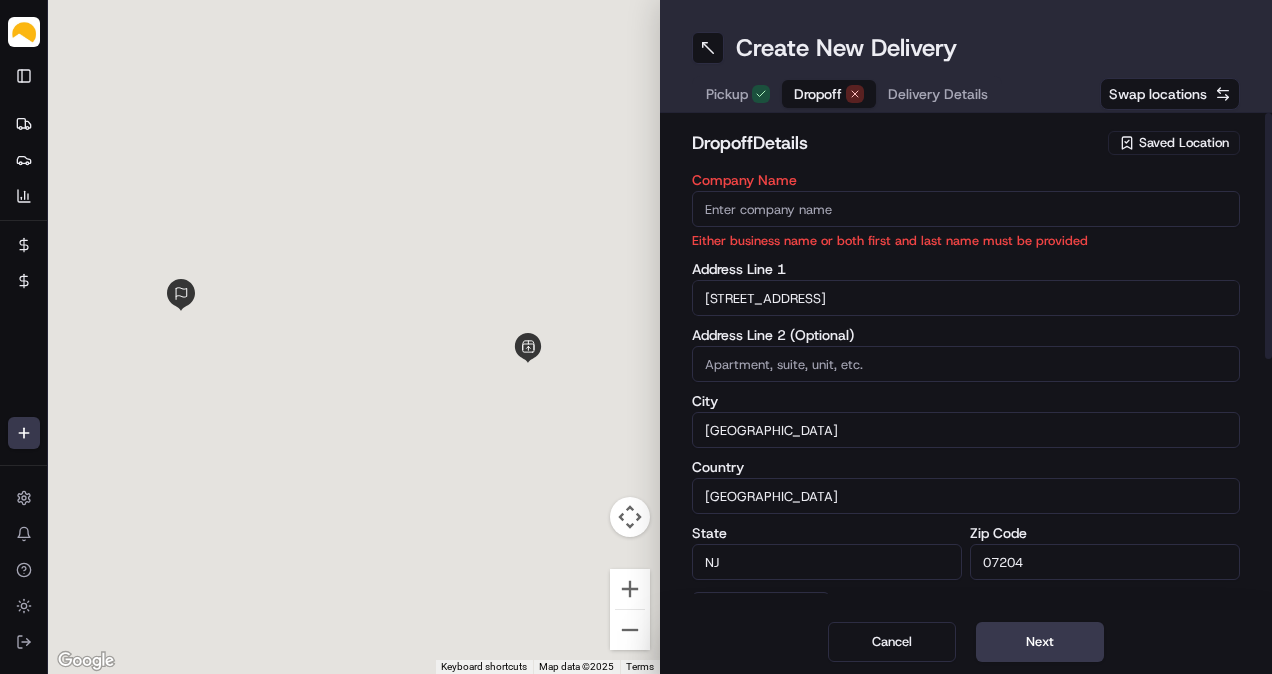 type on "[STREET_ADDRESS]" 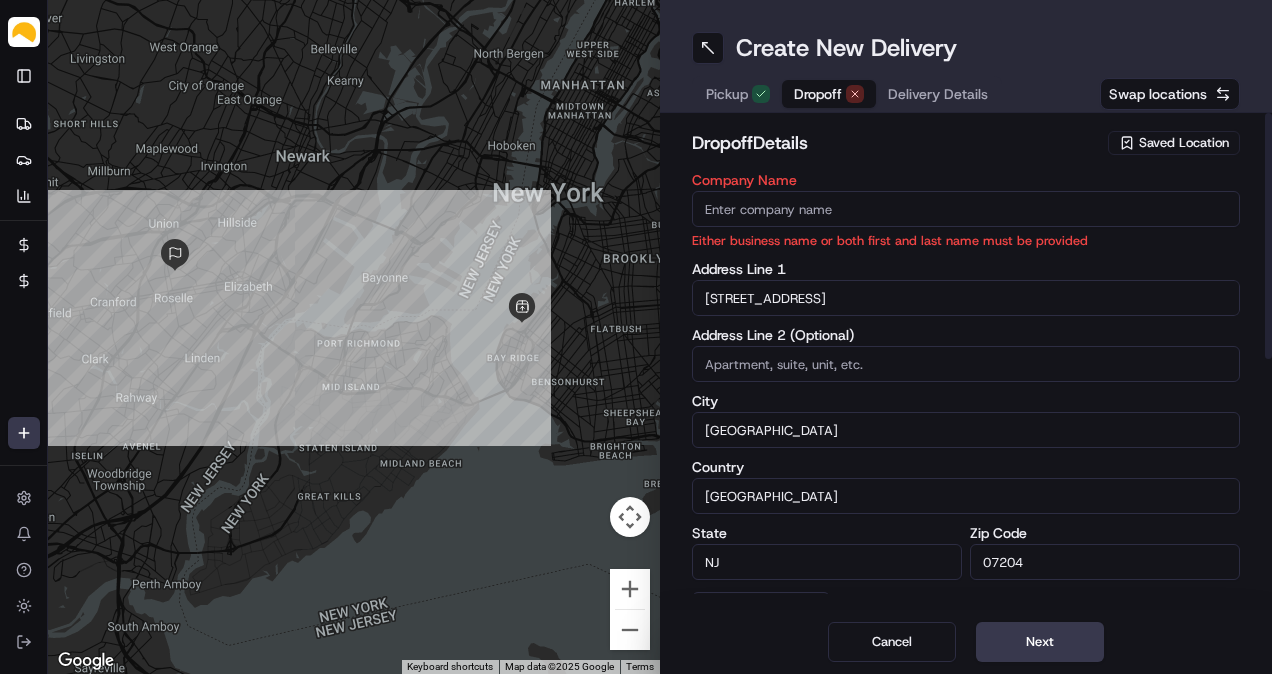 click on "Company Name" at bounding box center [966, 209] 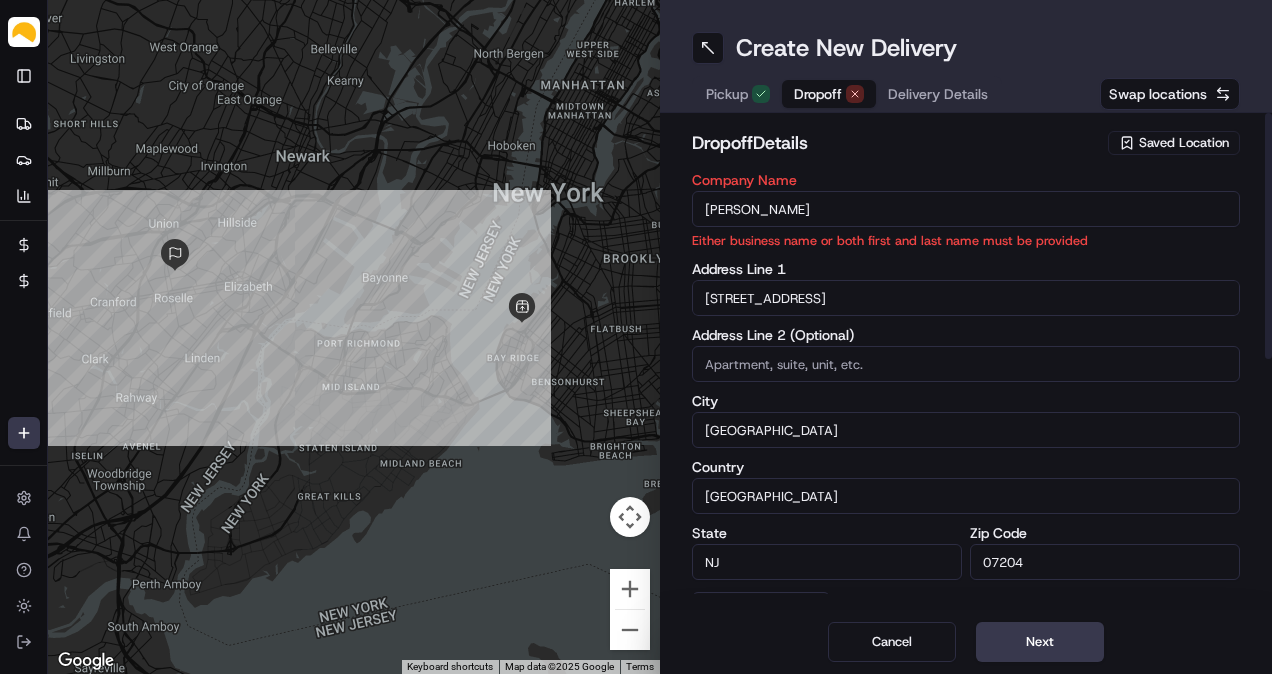 type on "[PERSON_NAME]" 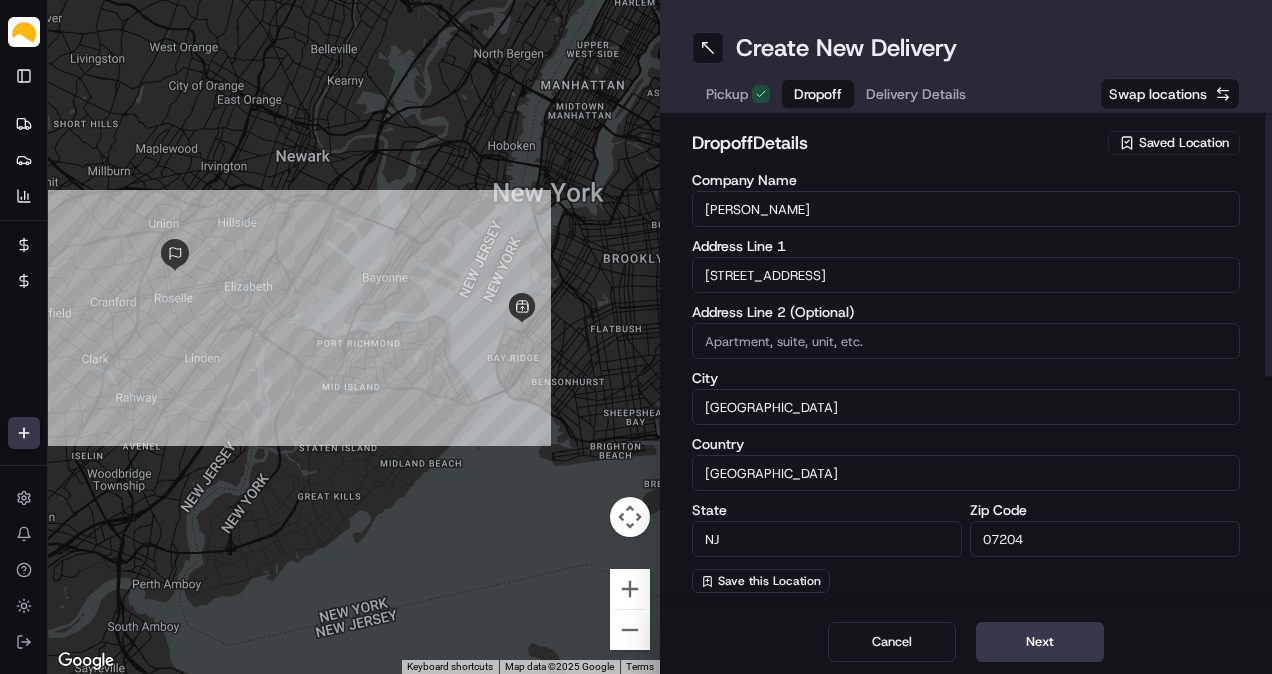 scroll, scrollTop: 409, scrollLeft: 0, axis: vertical 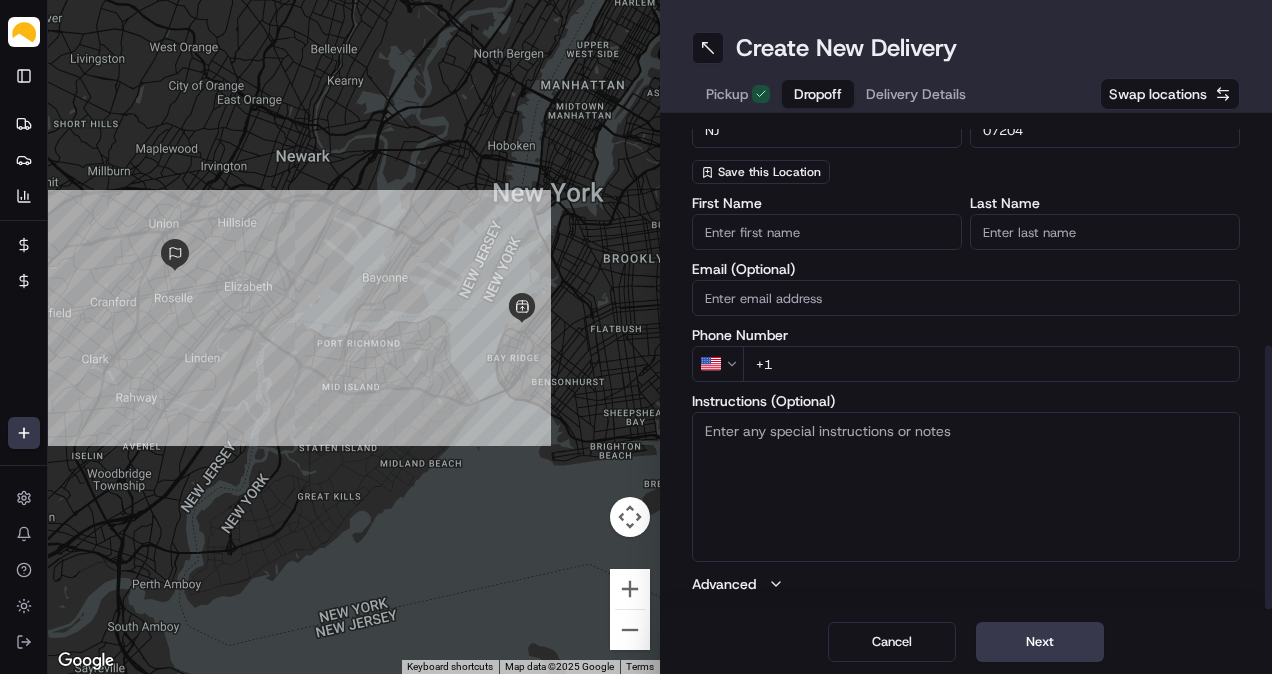 click on "+1" at bounding box center (991, 364) 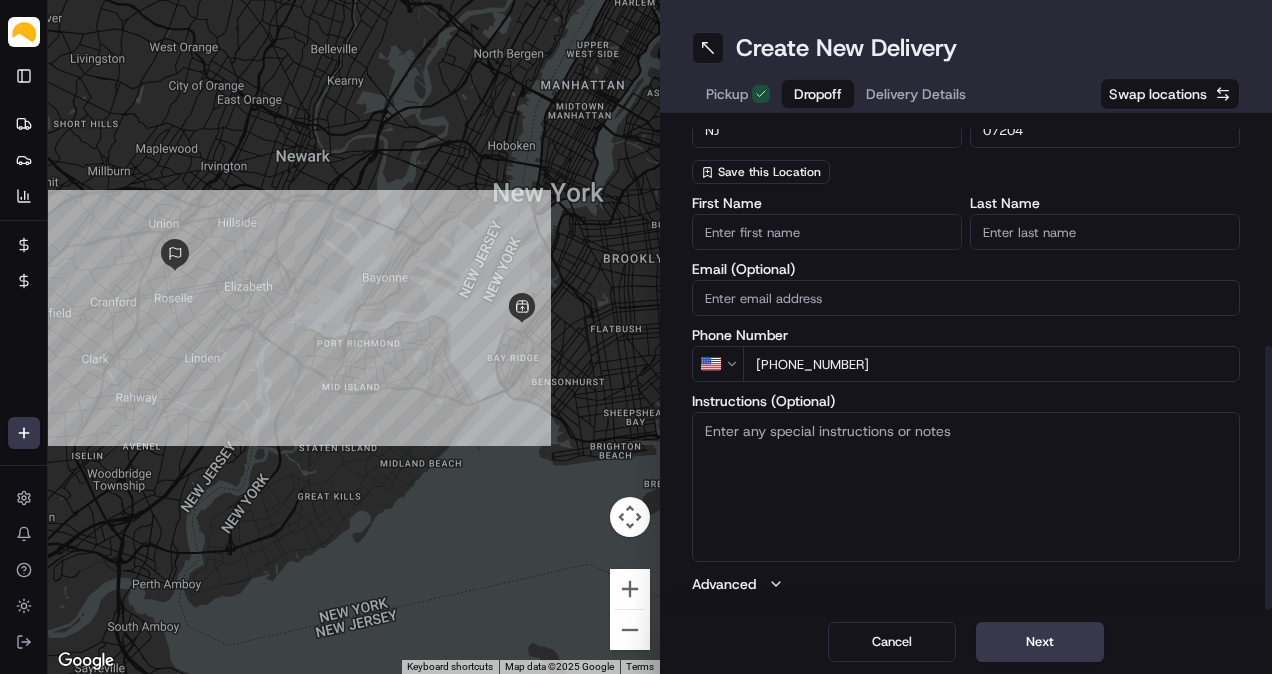 type on "[PHONE_NUMBER]" 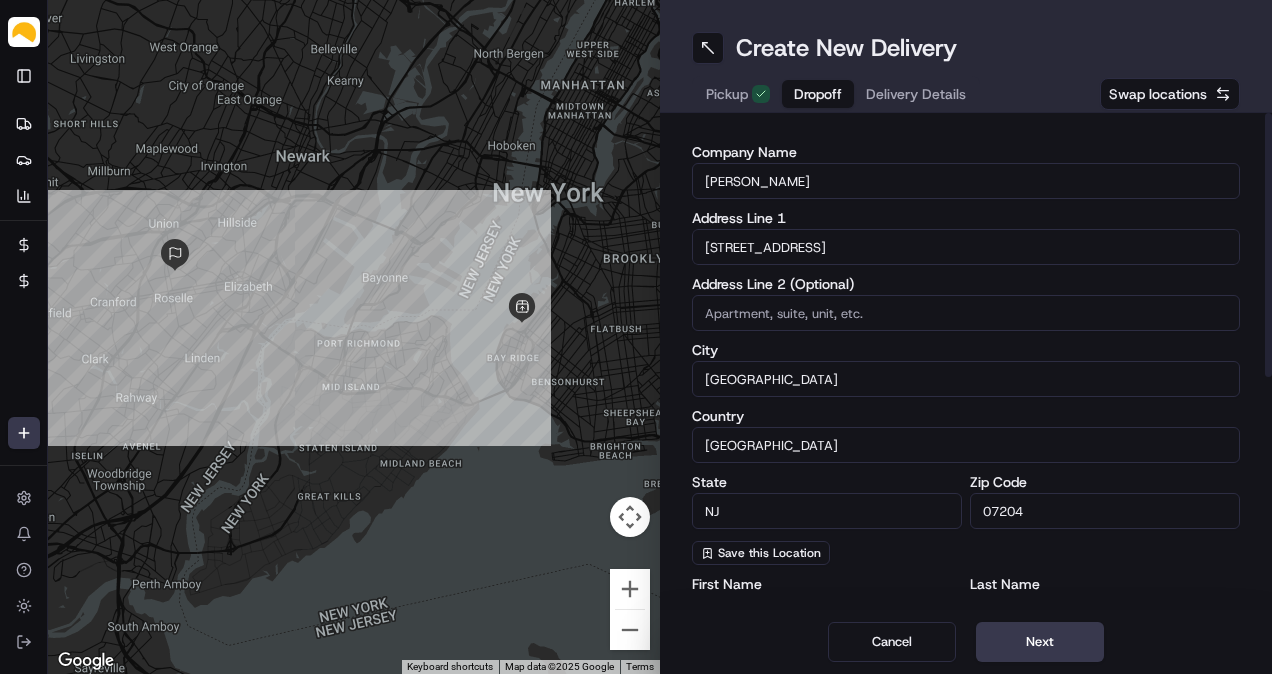 scroll, scrollTop: 0, scrollLeft: 0, axis: both 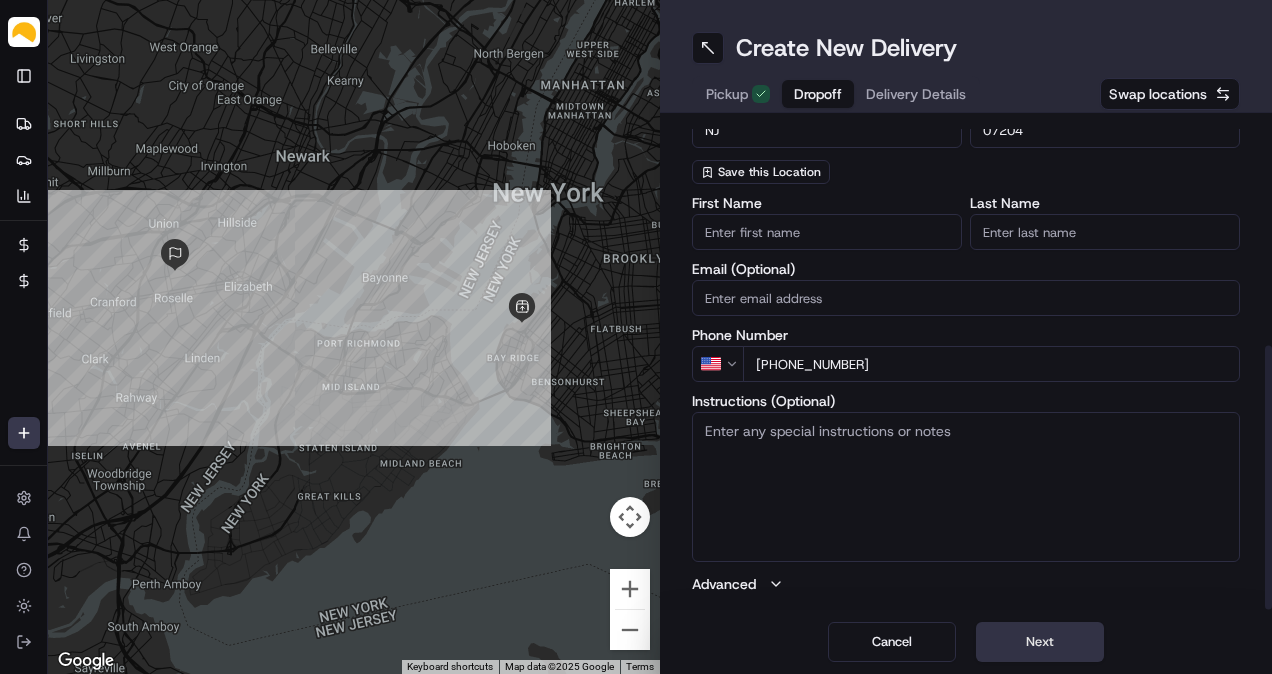 click on "Next" at bounding box center (1040, 642) 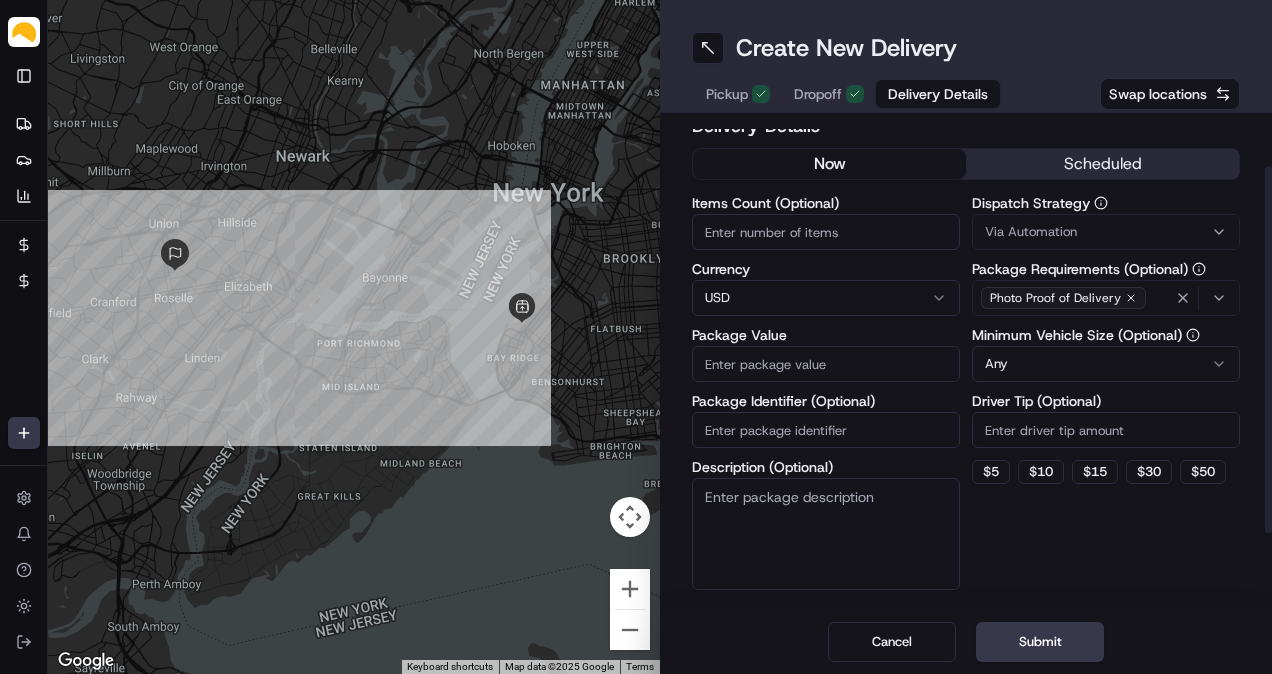 scroll, scrollTop: 0, scrollLeft: 0, axis: both 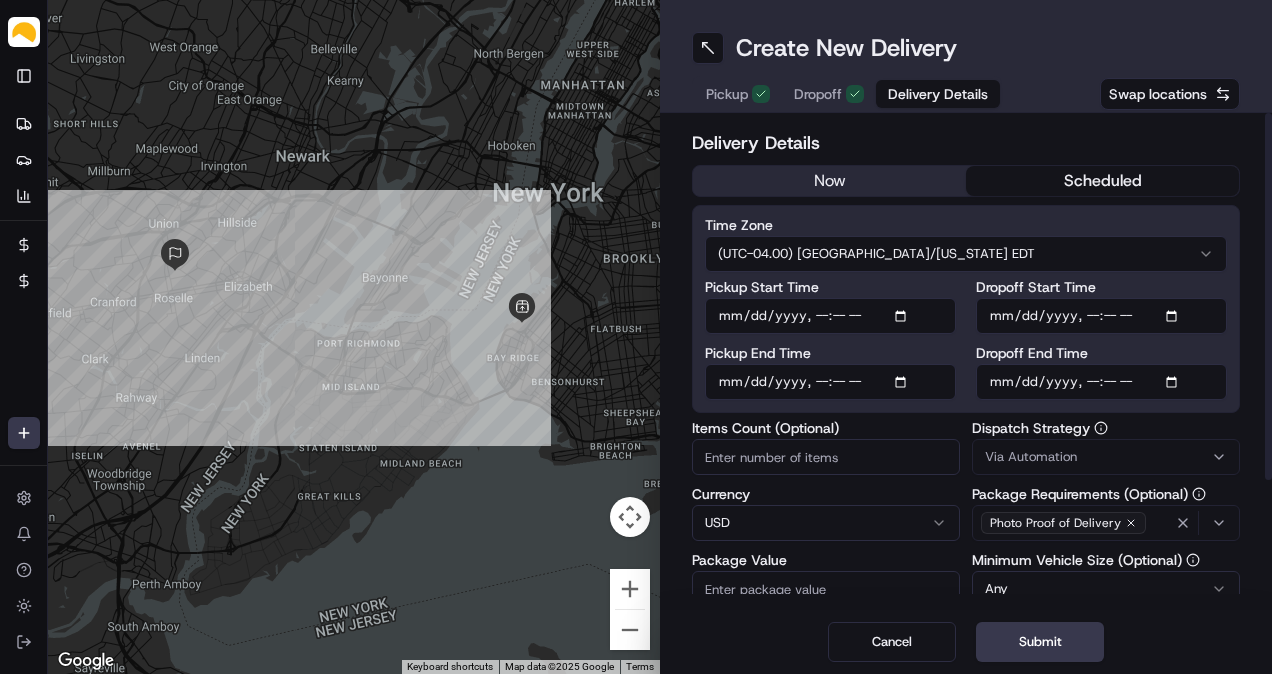 click on "scheduled" at bounding box center [1102, 181] 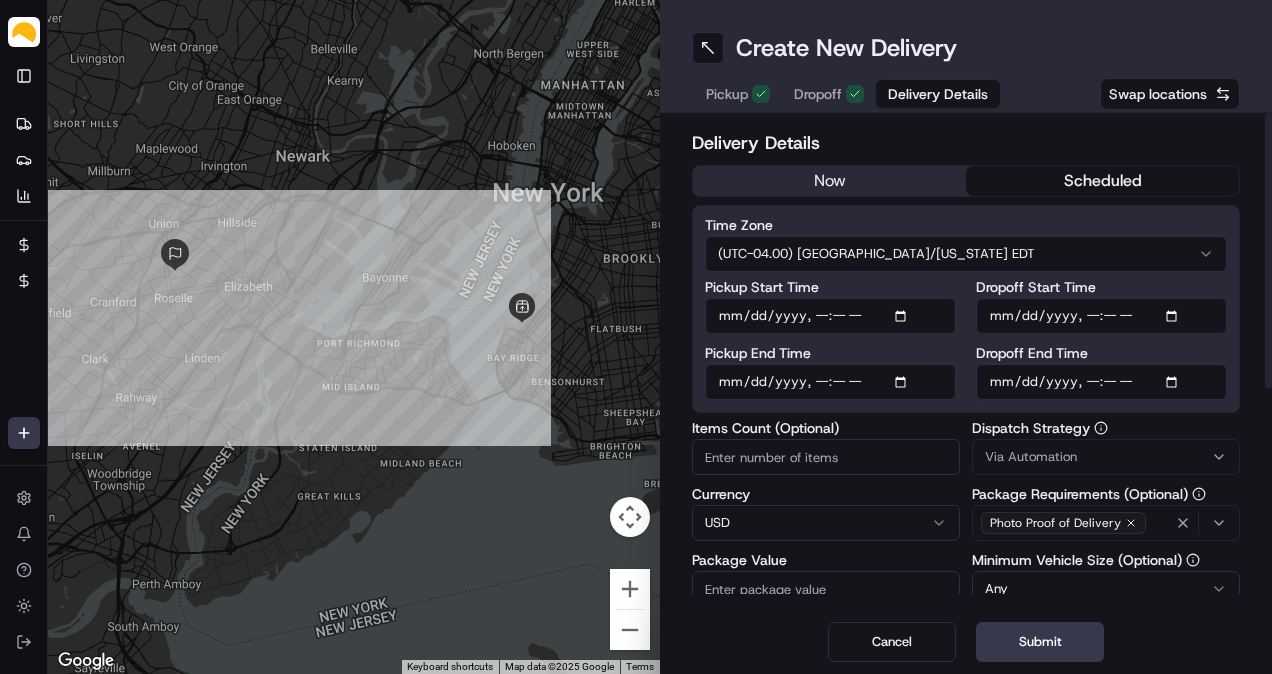click on "now" at bounding box center (829, 181) 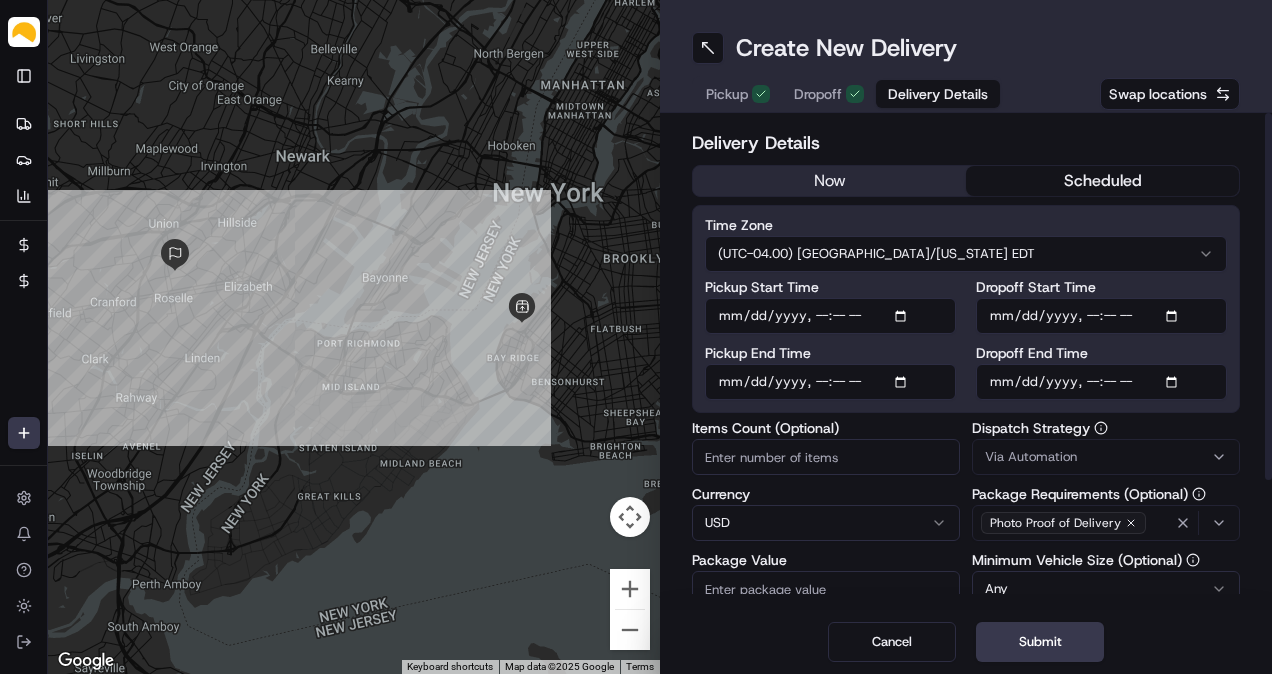 click on "scheduled" at bounding box center [1102, 181] 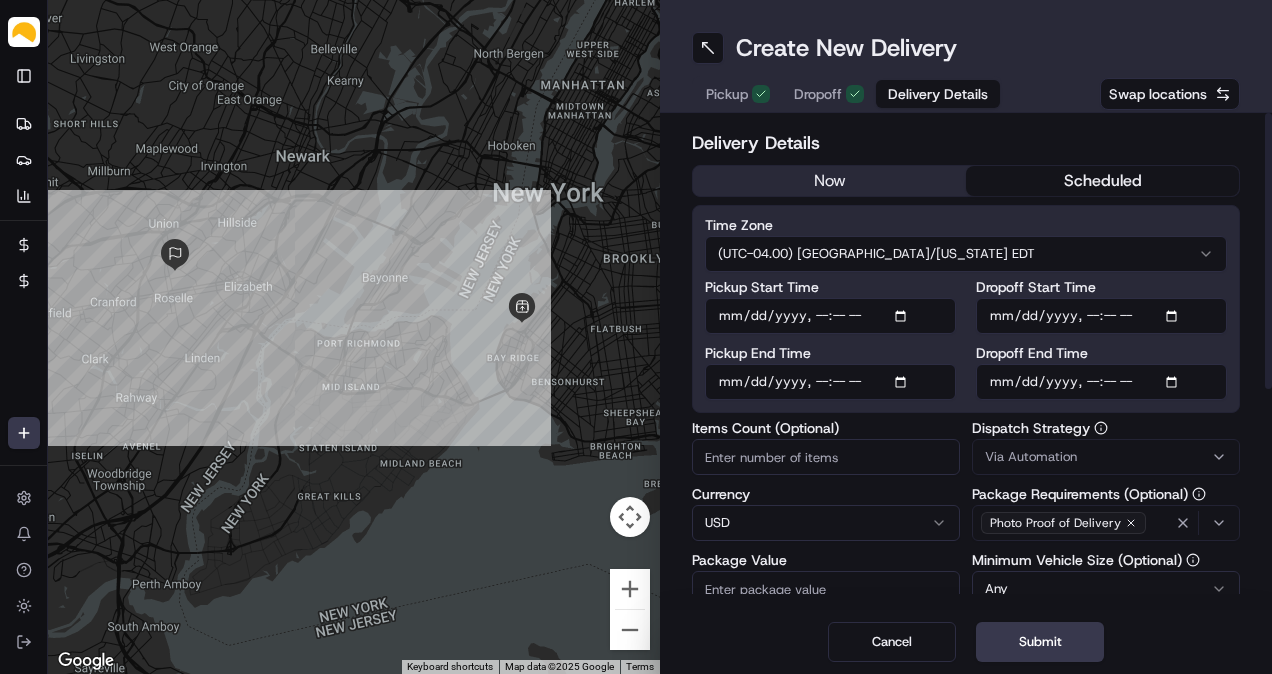 click on "Pickup Start Time" at bounding box center [830, 316] 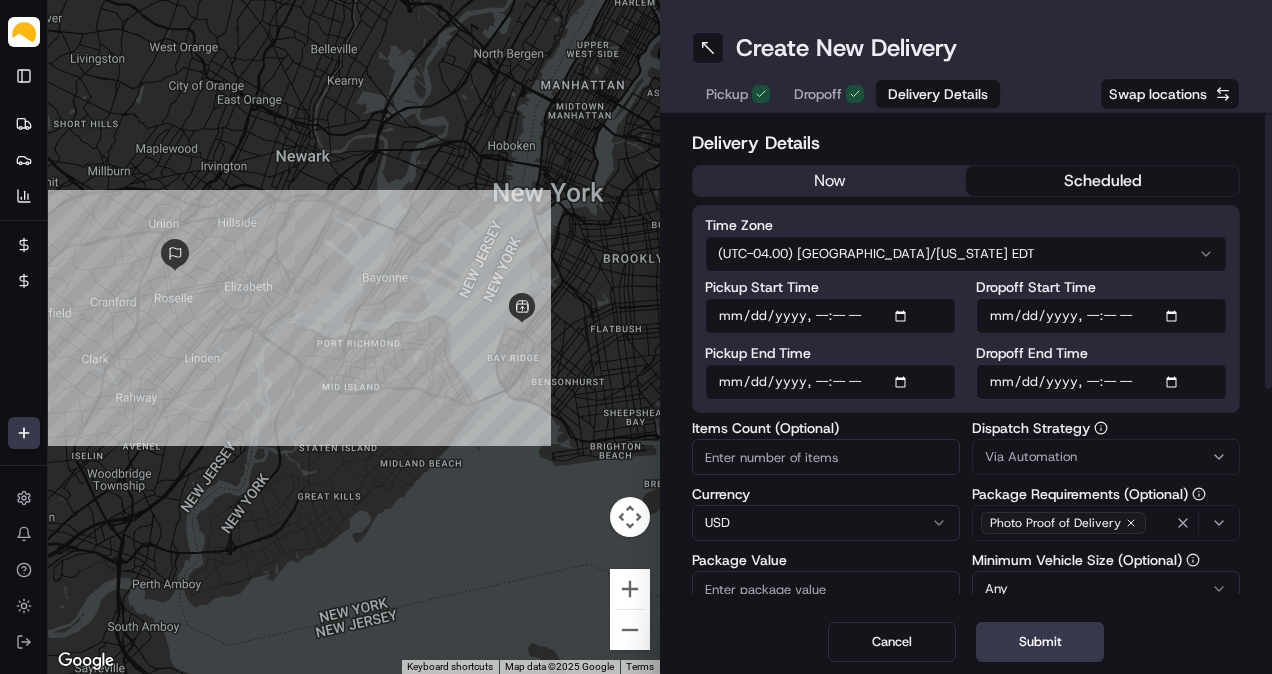 click on "Pickup Start Time" at bounding box center [830, 316] 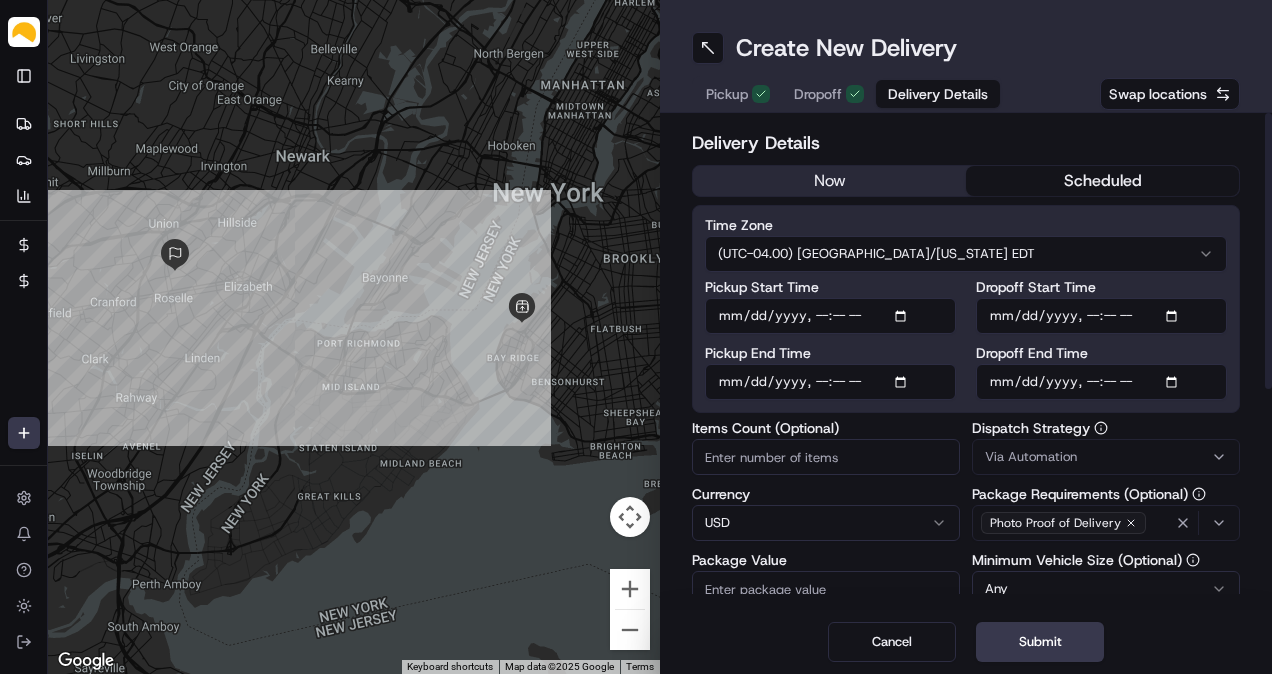 click on "Pickup End Time" at bounding box center [830, 382] 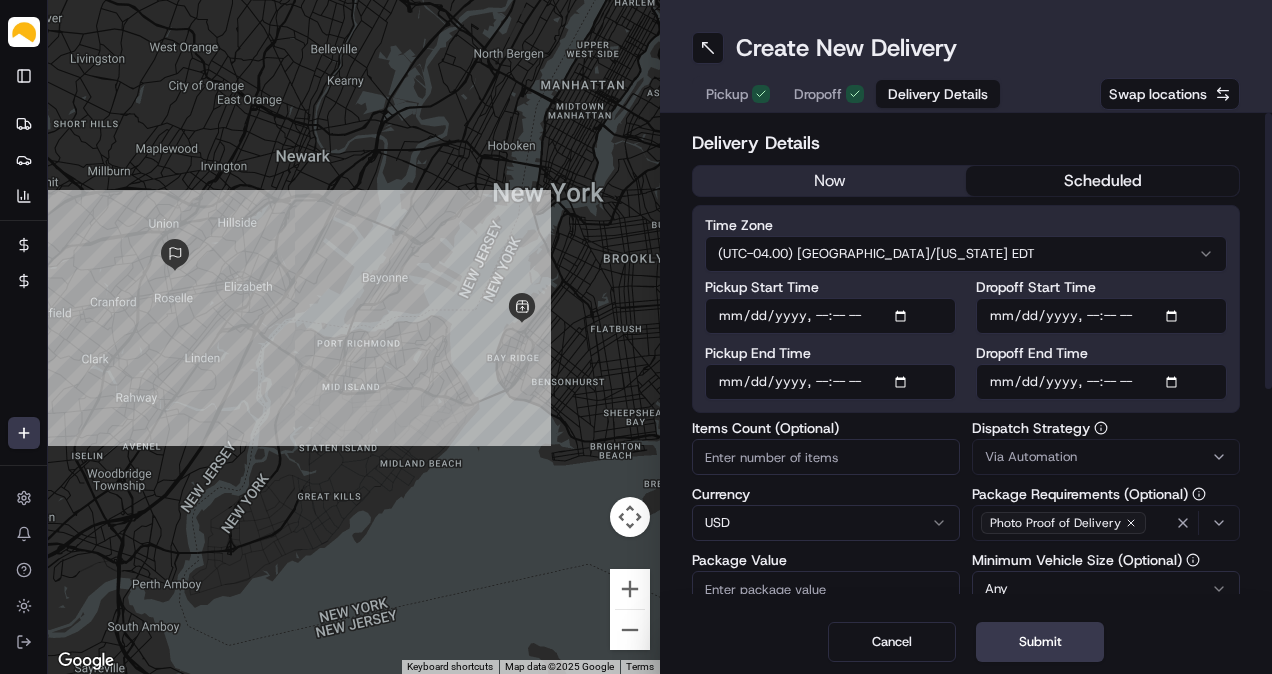 click on "Pickup End Time" at bounding box center (830, 382) 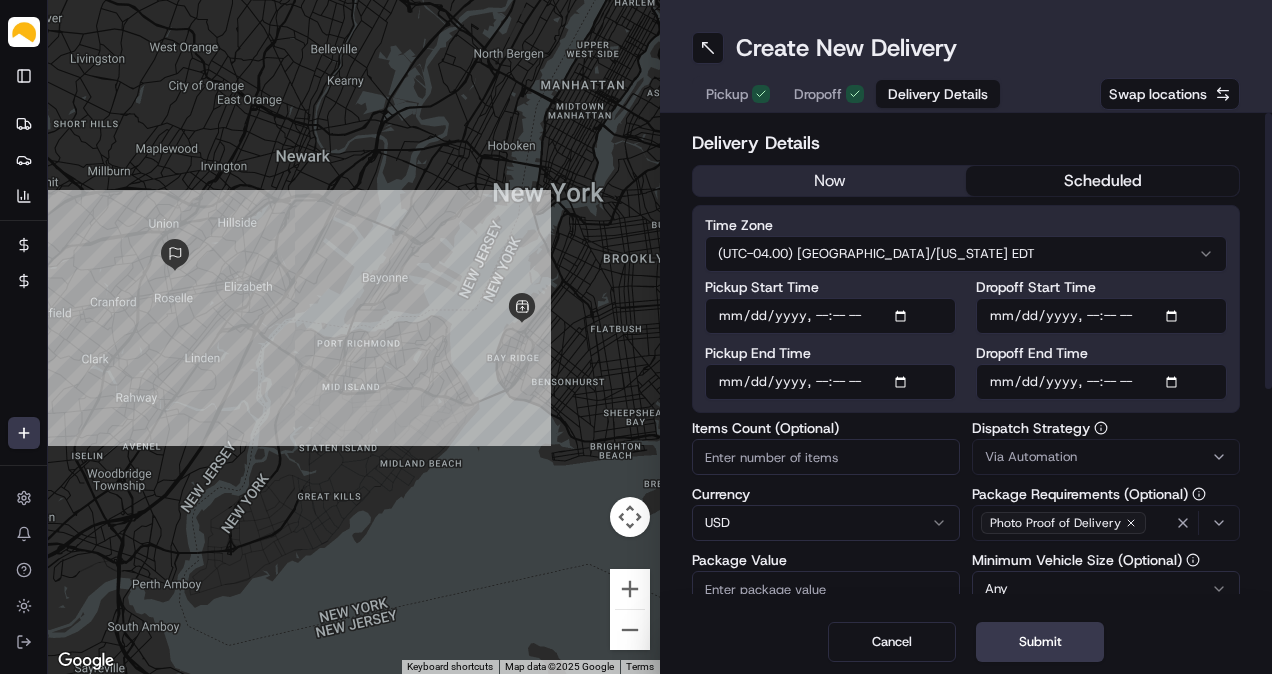 click on "Dropoff End Time" at bounding box center [1101, 382] 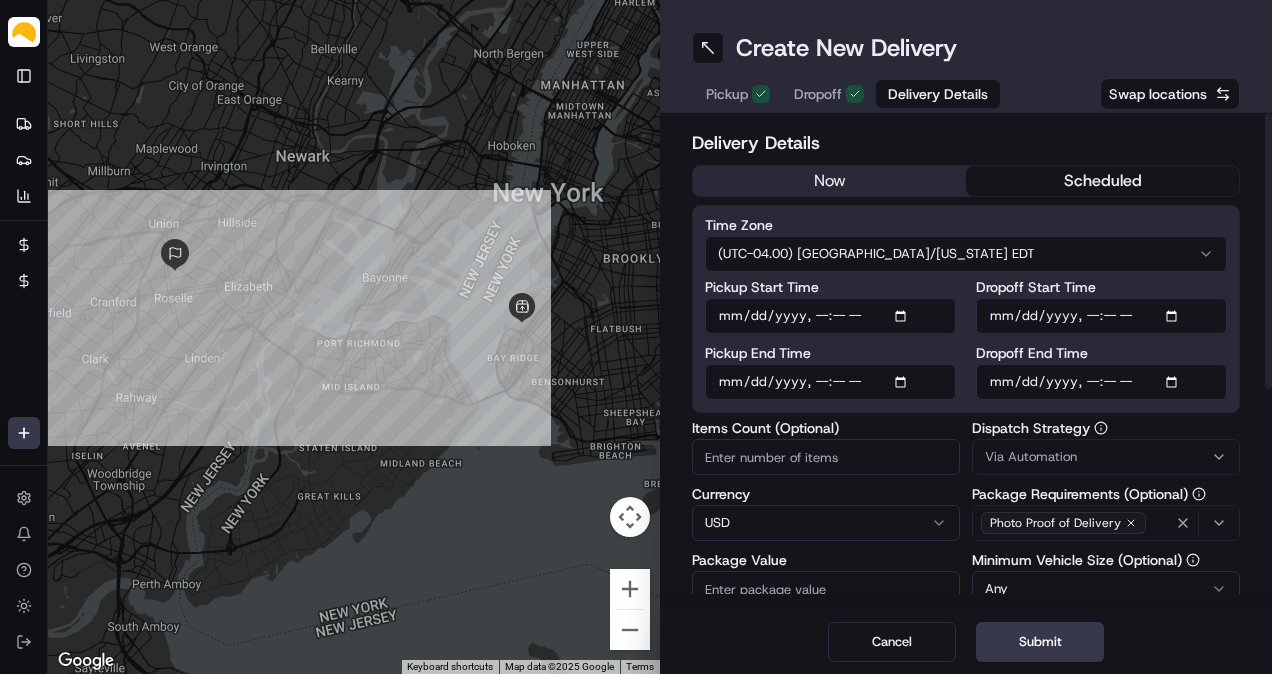 click on "Dropoff End Time" at bounding box center (1101, 382) 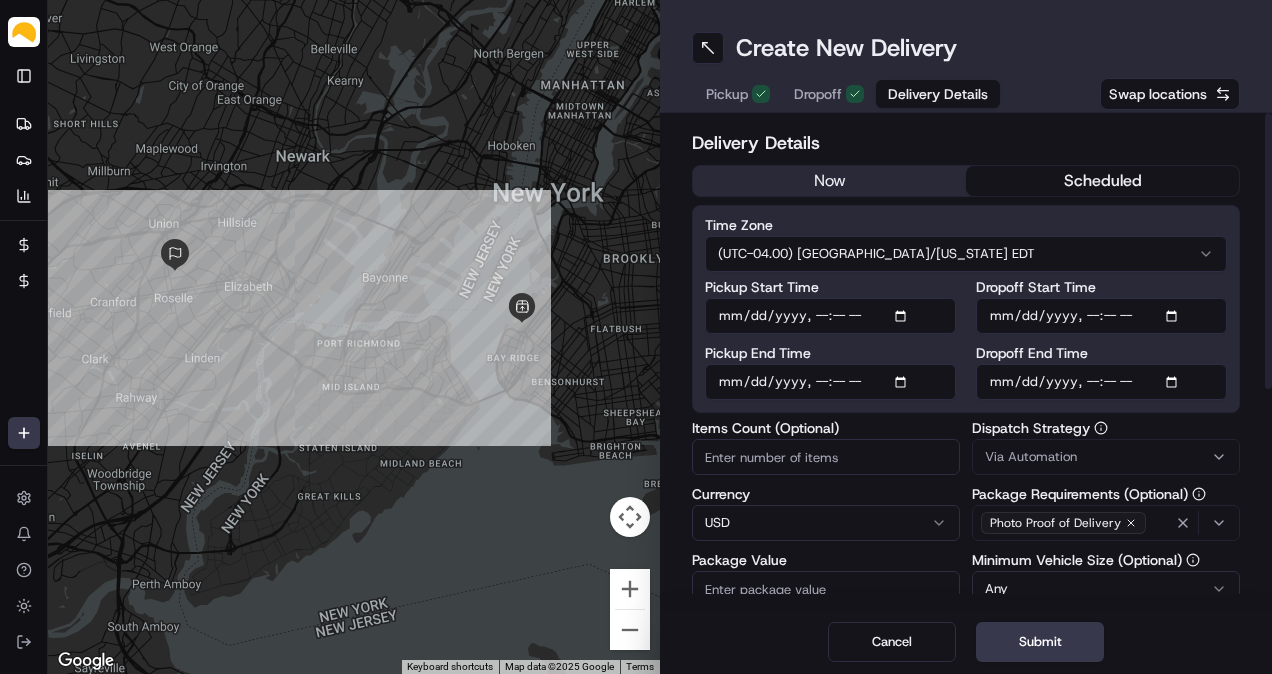 click on "Items Count (Optional)" at bounding box center [826, 457] 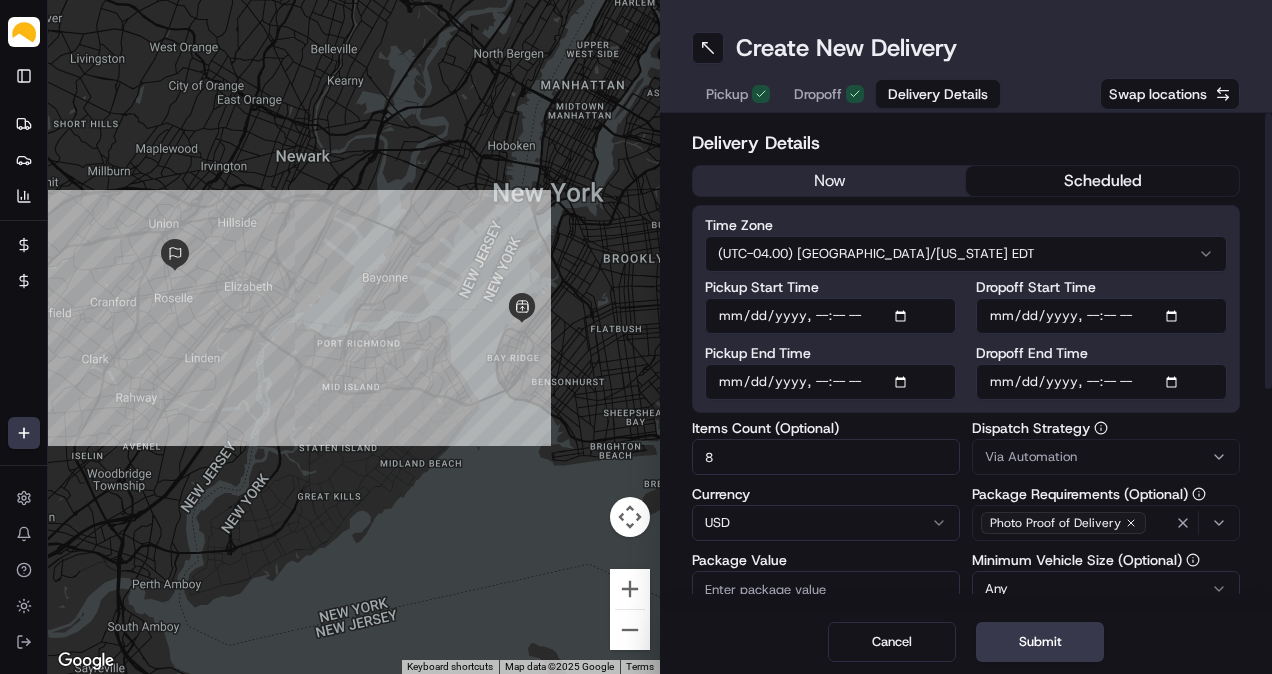 type on "8" 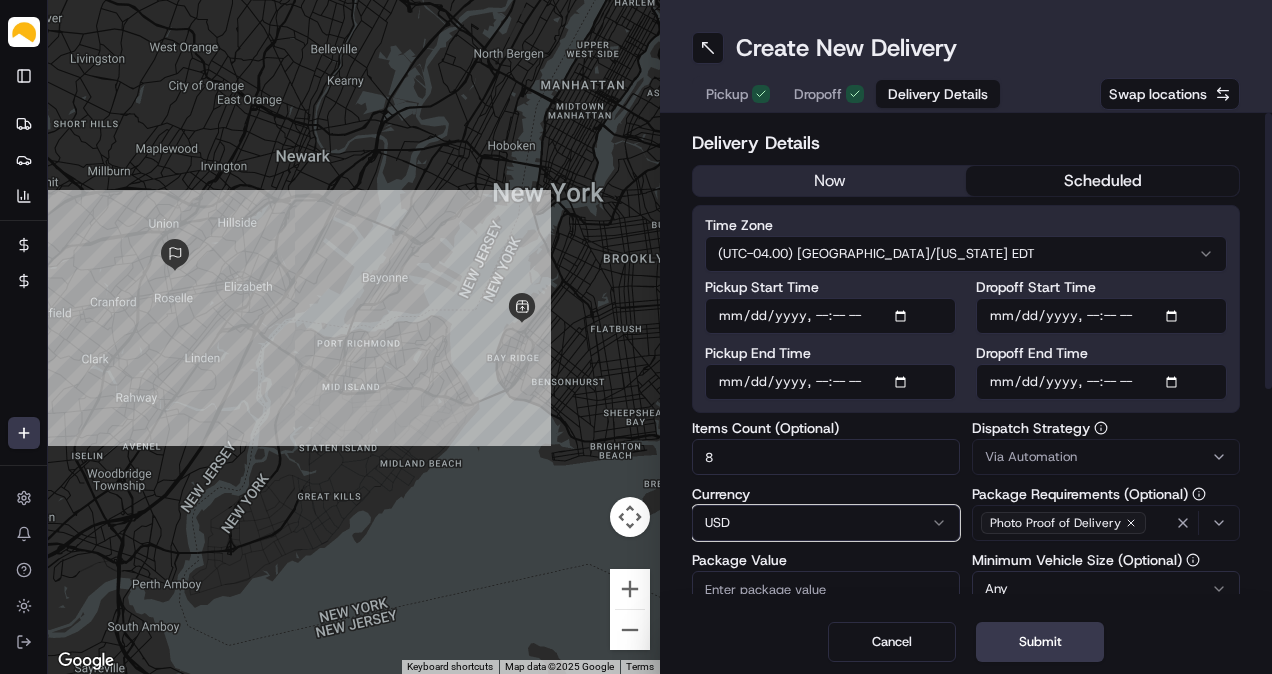 type 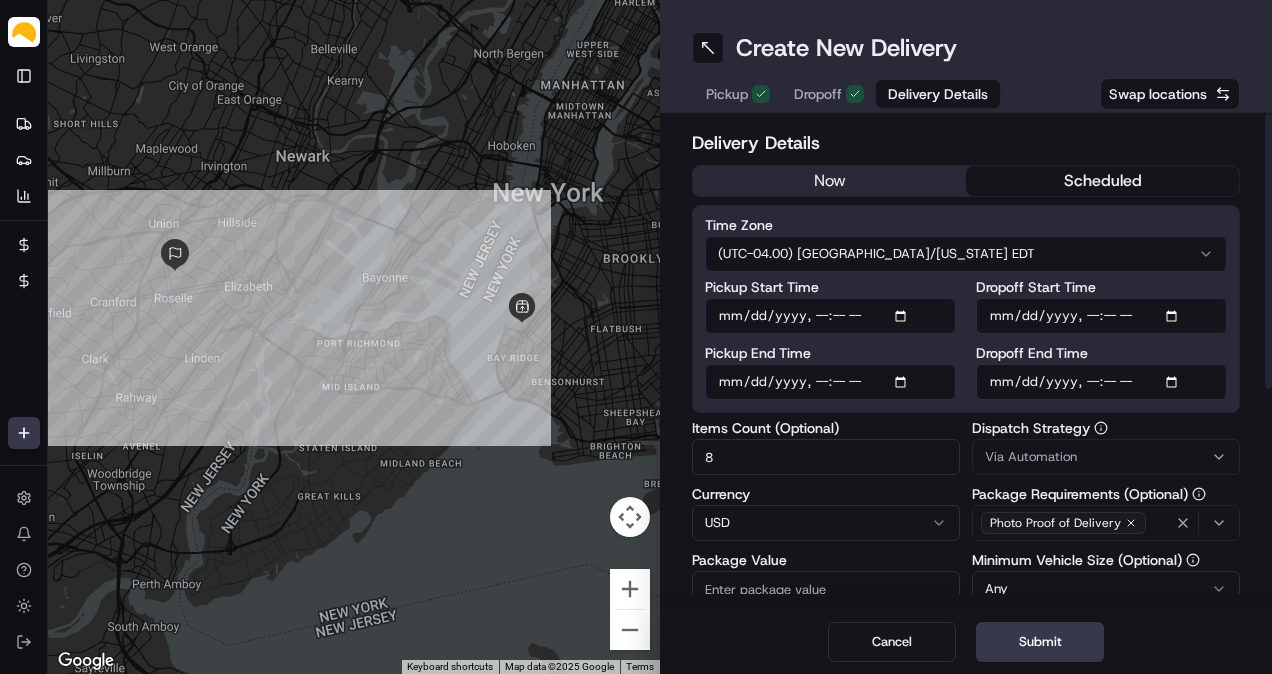 scroll, scrollTop: 92, scrollLeft: 0, axis: vertical 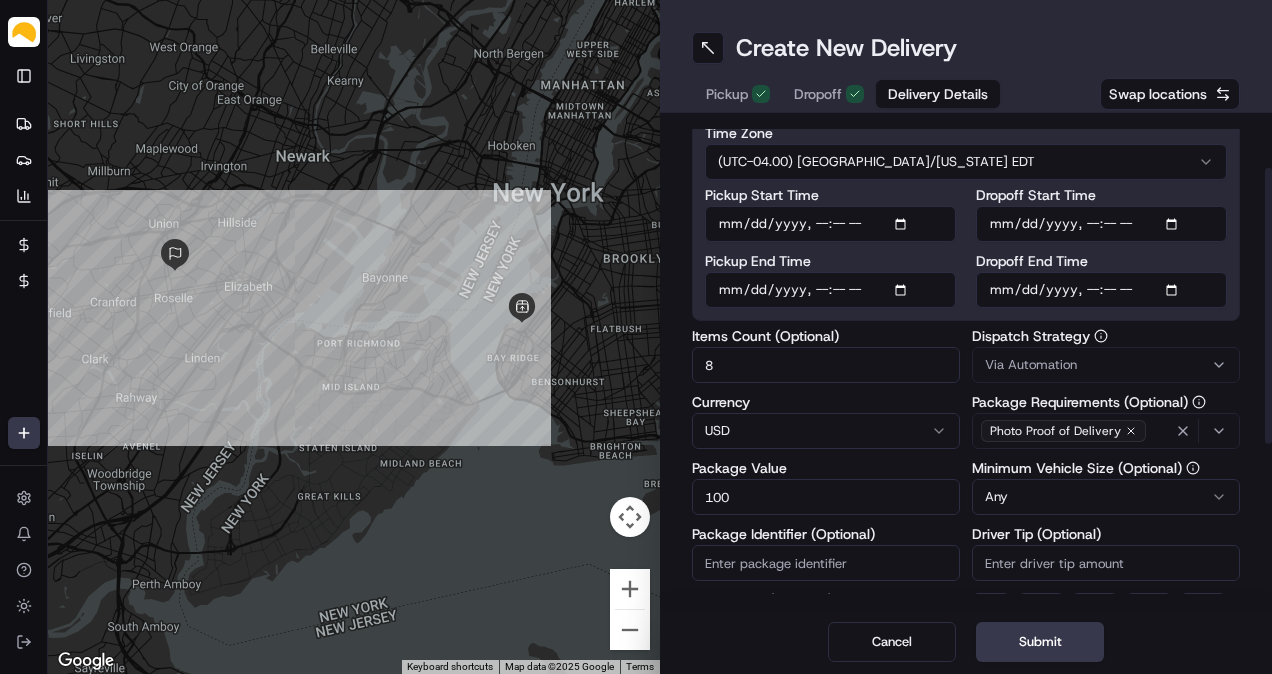 type on "100" 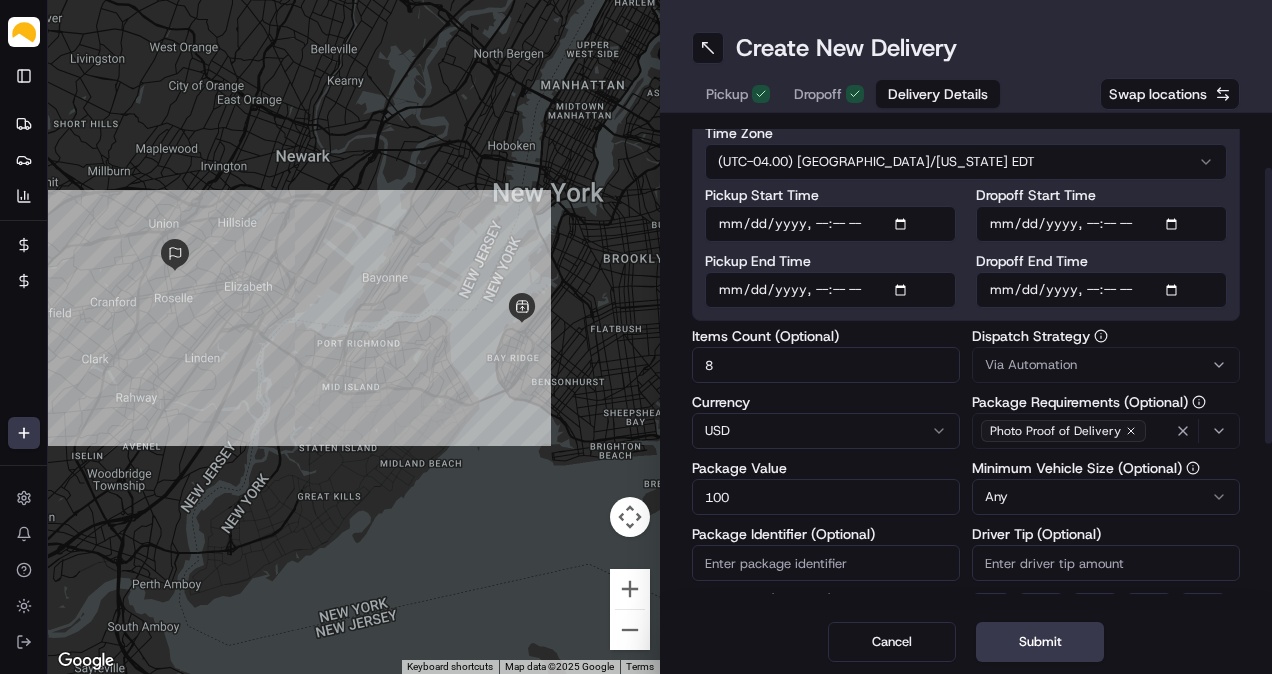scroll, scrollTop: 359, scrollLeft: 0, axis: vertical 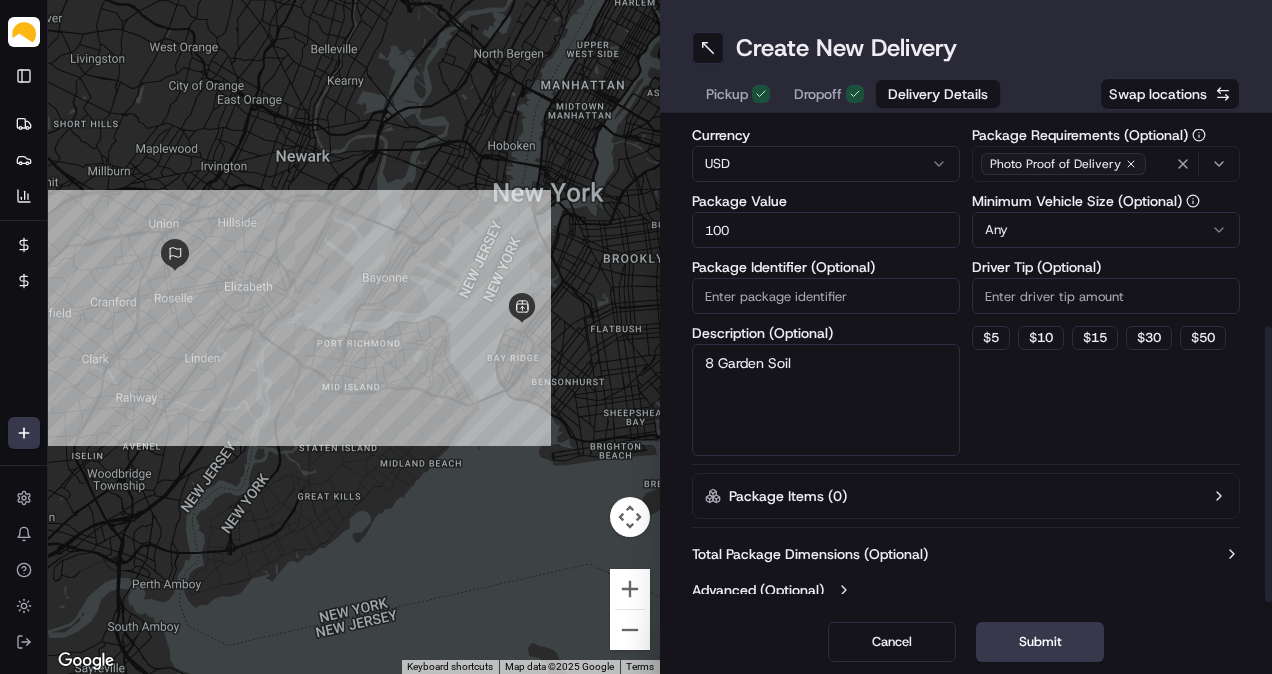 type on "8 Garden Soil" 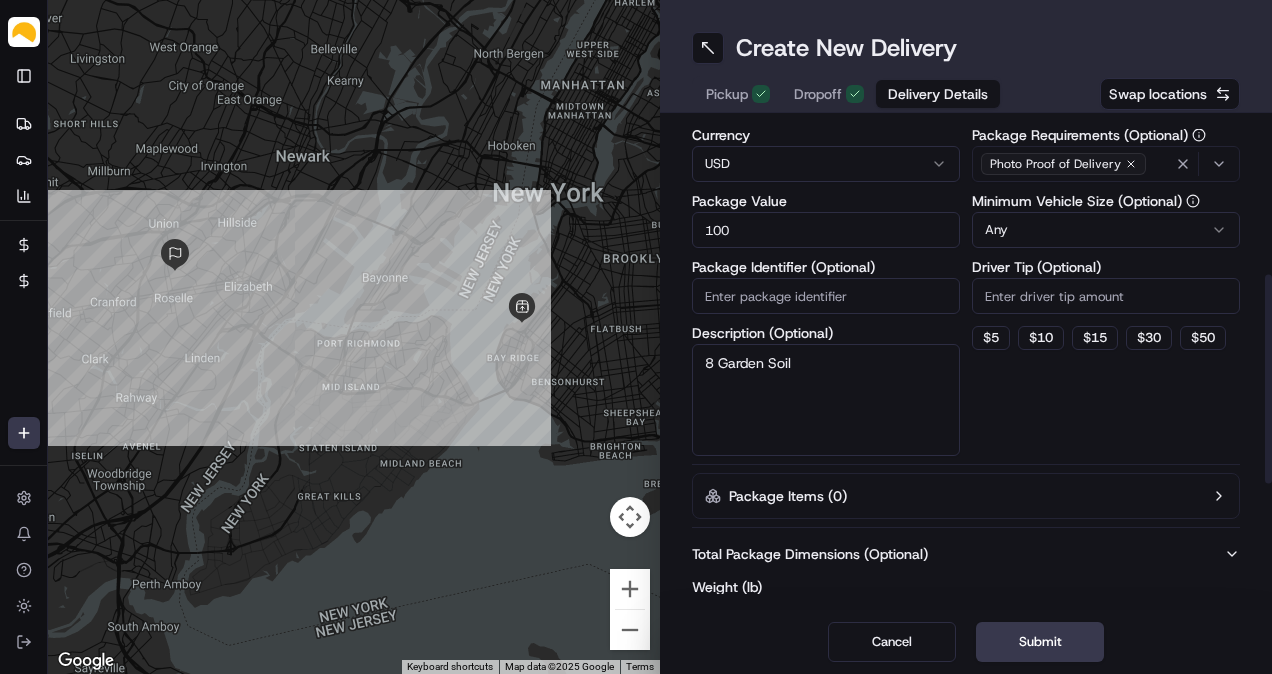 type 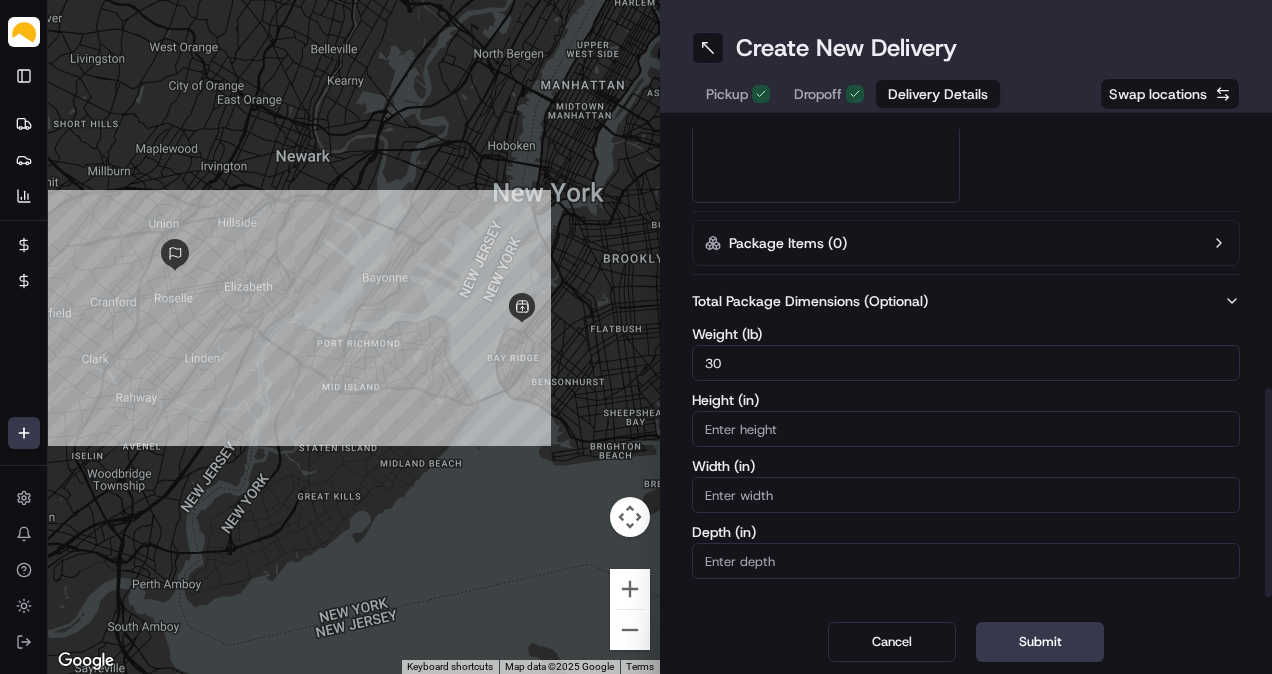 type on "30" 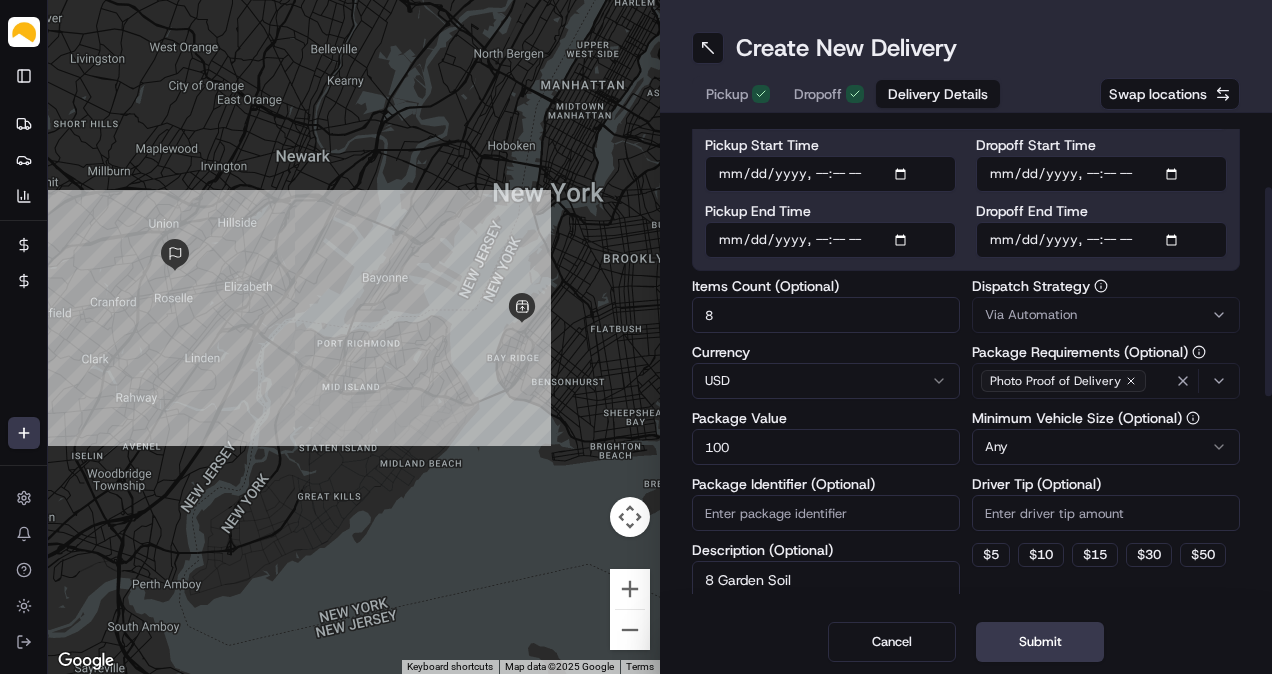 scroll, scrollTop: 166, scrollLeft: 0, axis: vertical 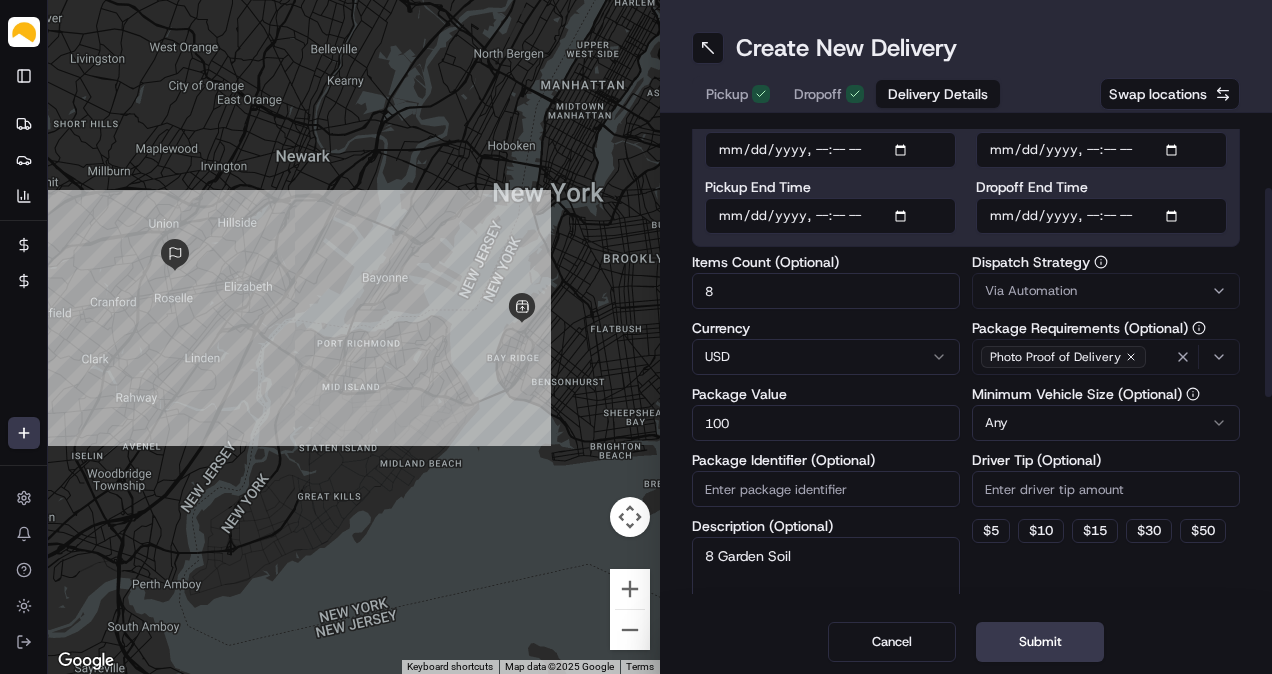 click on "Parsel [EMAIL_ADDRESS][PERSON_NAME][DOMAIN_NAME] Toggle Sidebar Deliveries Providers Analytics Favorites Billing Refund Requests Main Menu Members & Organization Organization Users Roles Preferences Customization Tracking Orchestration Automations Dispatch Strategy Locations Pickup Locations Dropoff Locations Billing Billing Refund Requests Integrations Notification Triggers Webhooks API Keys Request Logs Create Settings Notifications Chat with us! Toggle Theme Log out To navigate the map with touch gestures double-tap and hold your finger on the map, then drag the map. ← Move left → Move right ↑ Move up ↓ Move down + Zoom in - Zoom out Home Jump left by 75% End Jump right by 75% Page Up Jump up by 75% Page Down Jump down by 75% Keyboard shortcuts Map Data Map data ©2025 Google Map data ©2025 Google 2 km  Click to toggle between metric and imperial units Terms Report a map error Create New Delivery Pickup Dropoff Delivery Details Swap locations Delivery Details now scheduled Time Zone 8 Currency USD" at bounding box center (636, 337) 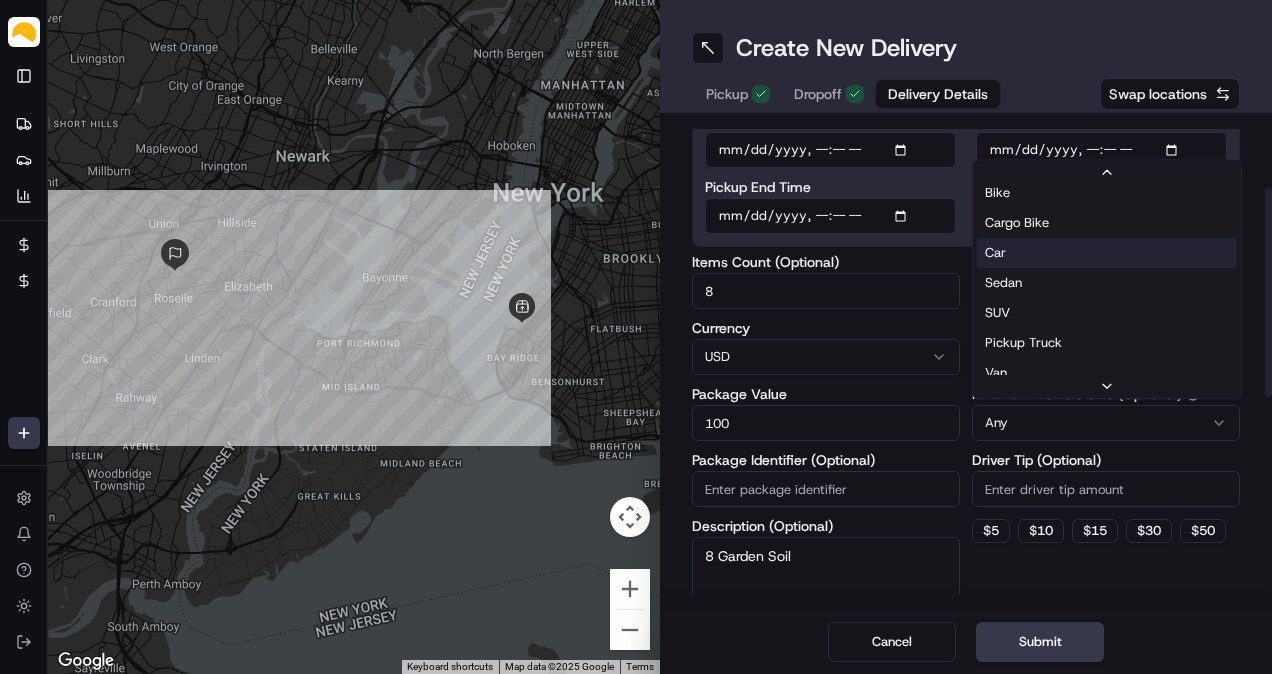 scroll, scrollTop: 63, scrollLeft: 0, axis: vertical 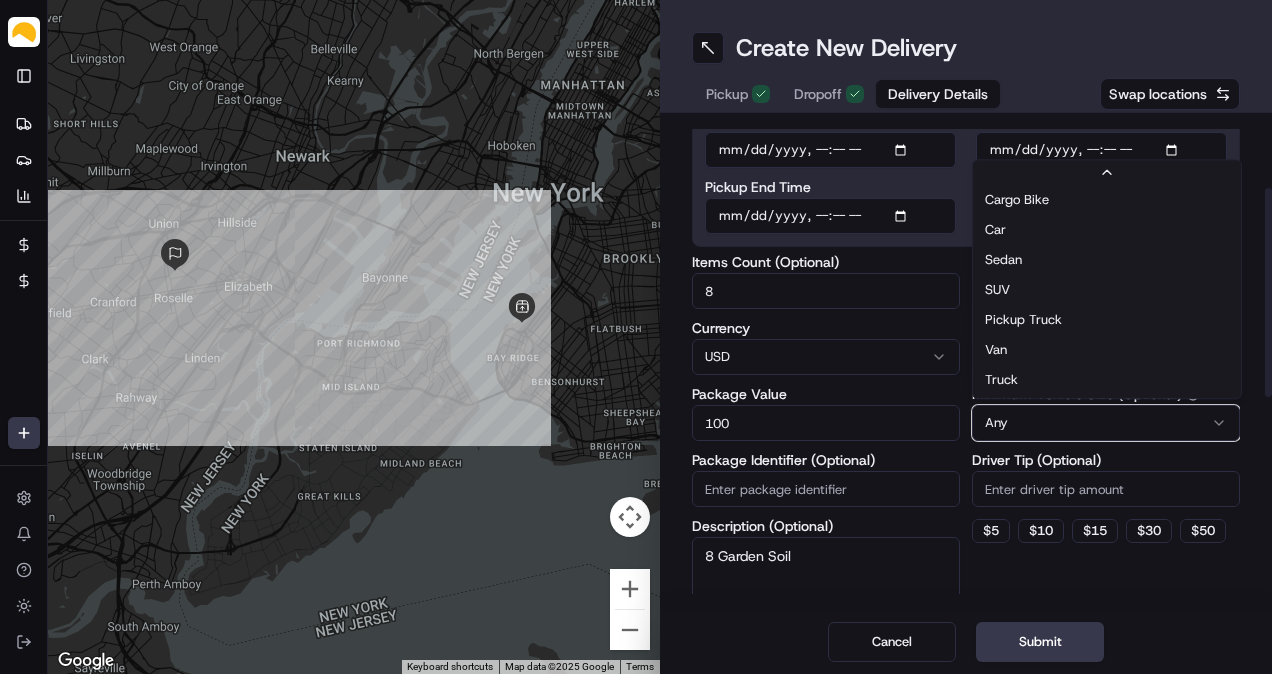 click on "Parsel [EMAIL_ADDRESS][PERSON_NAME][DOMAIN_NAME] Toggle Sidebar Deliveries Providers Analytics Favorites Billing Refund Requests Main Menu Members & Organization Organization Users Roles Preferences Customization Tracking Orchestration Automations Dispatch Strategy Locations Pickup Locations Dropoff Locations Billing Billing Refund Requests Integrations Notification Triggers Webhooks API Keys Request Logs Create Settings Notifications Chat with us! Toggle Theme Log out To navigate the map with touch gestures double-tap and hold your finger on the map, then drag the map. ← Move left → Move right ↑ Move up ↓ Move down + Zoom in - Zoom out Home Jump left by 75% End Jump right by 75% Page Up Jump up by 75% Page Down Jump down by 75% Keyboard shortcuts Map Data Map data ©2025 Google Map data ©2025 Google 2 km  Click to toggle between metric and imperial units Terms Report a map error Create New Delivery Pickup Dropoff Delivery Details Swap locations Delivery Details now scheduled Time Zone 8 Currency USD" at bounding box center [636, 337] 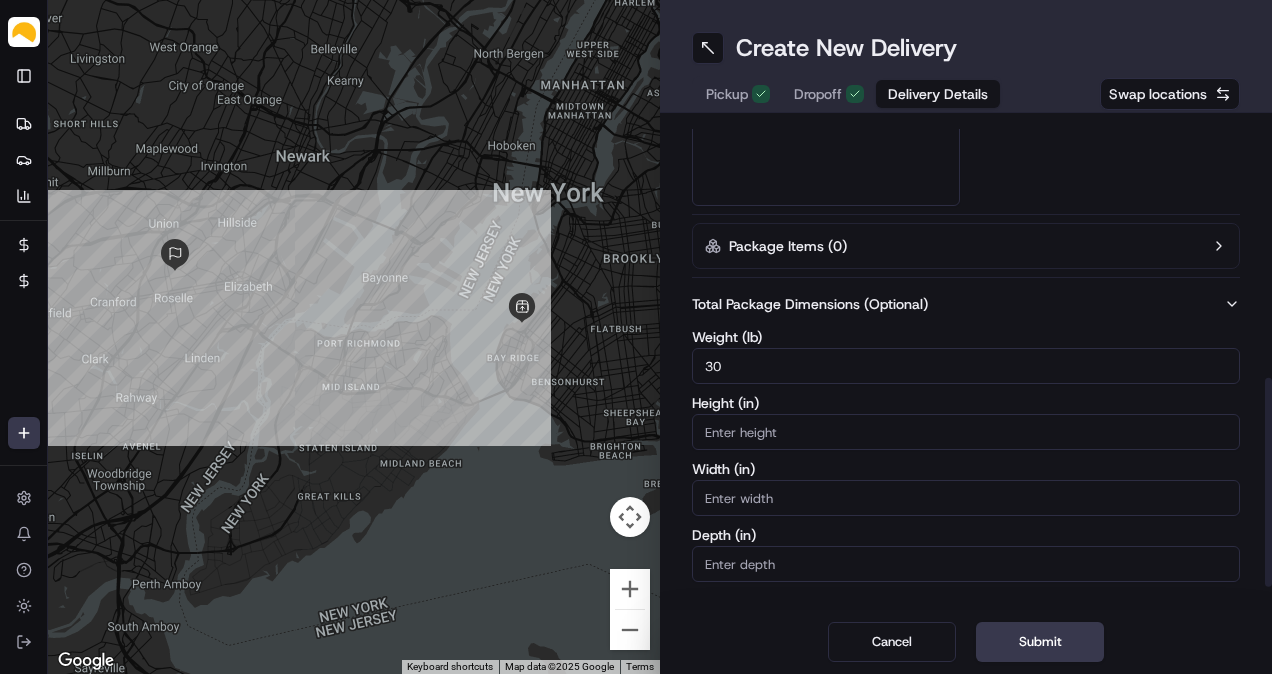 scroll, scrollTop: 639, scrollLeft: 0, axis: vertical 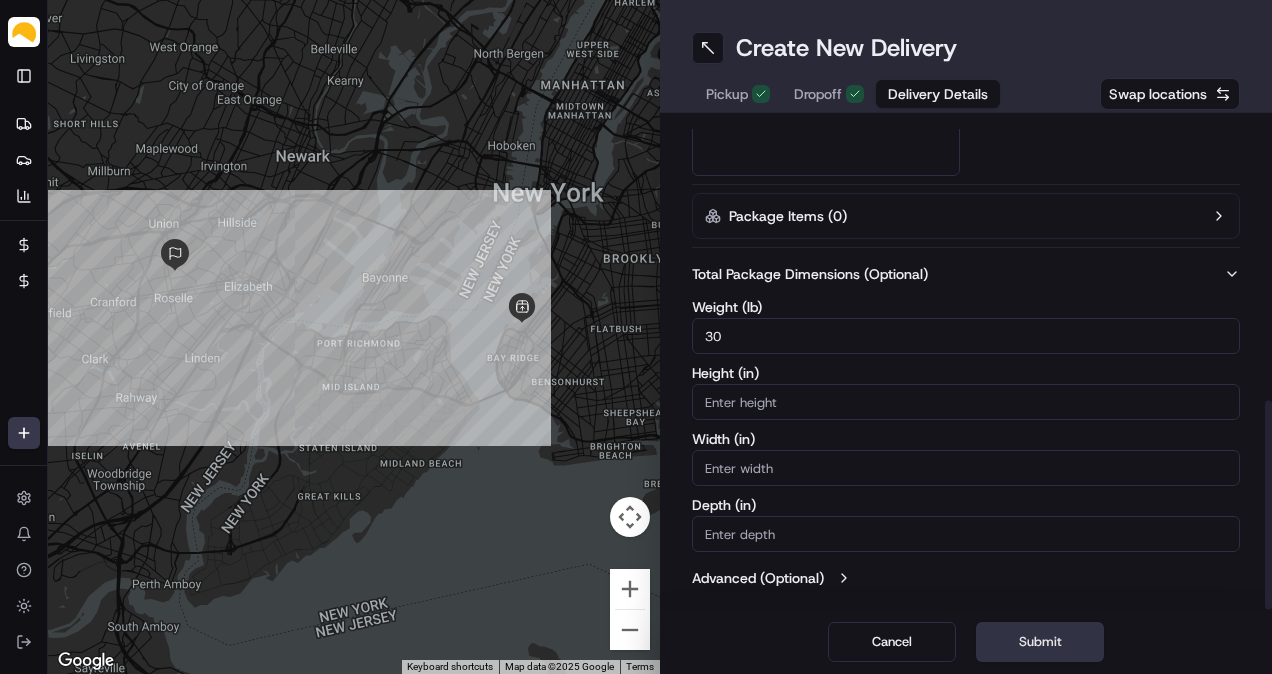 click on "Submit" at bounding box center [1040, 642] 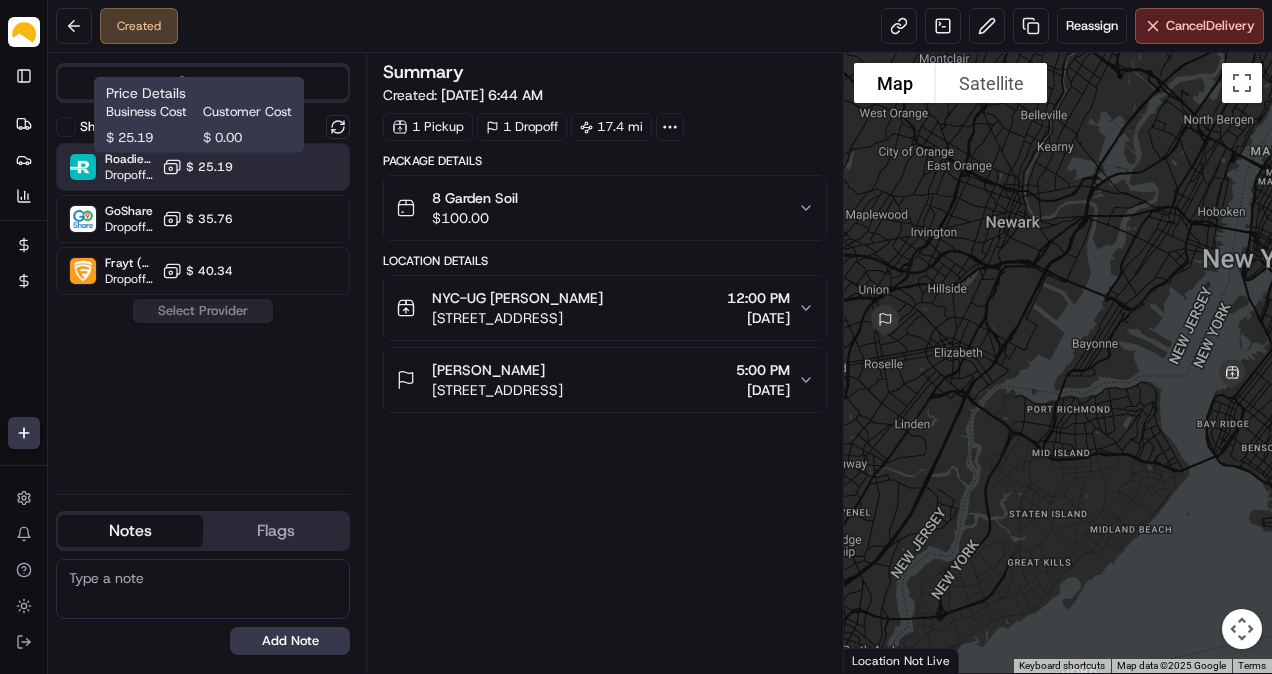 click on "$   25.19" at bounding box center (209, 167) 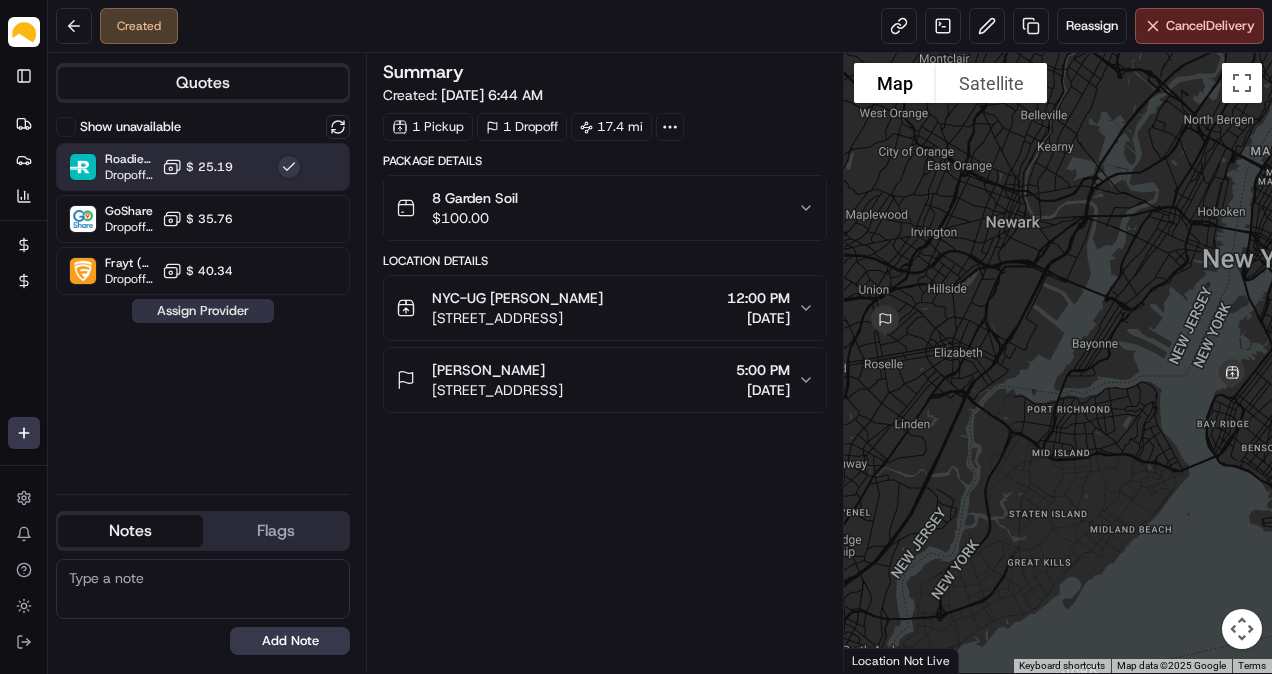 click on "Assign Provider" at bounding box center [203, 311] 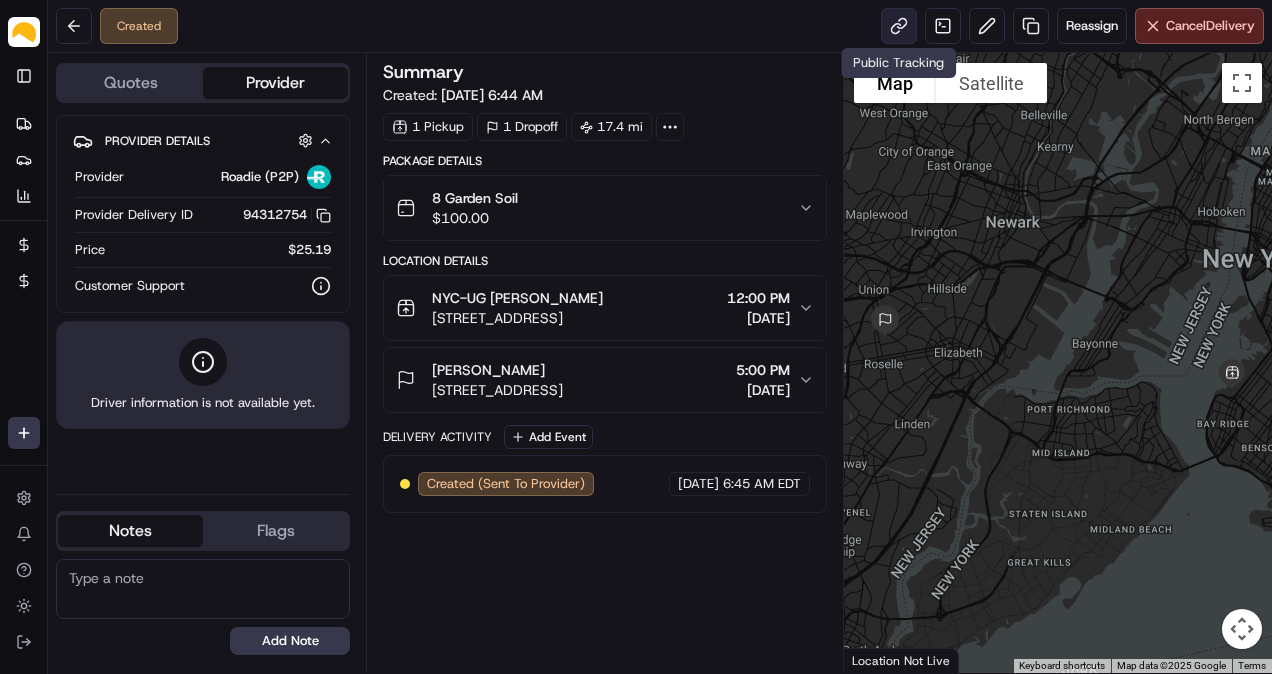 click at bounding box center (899, 26) 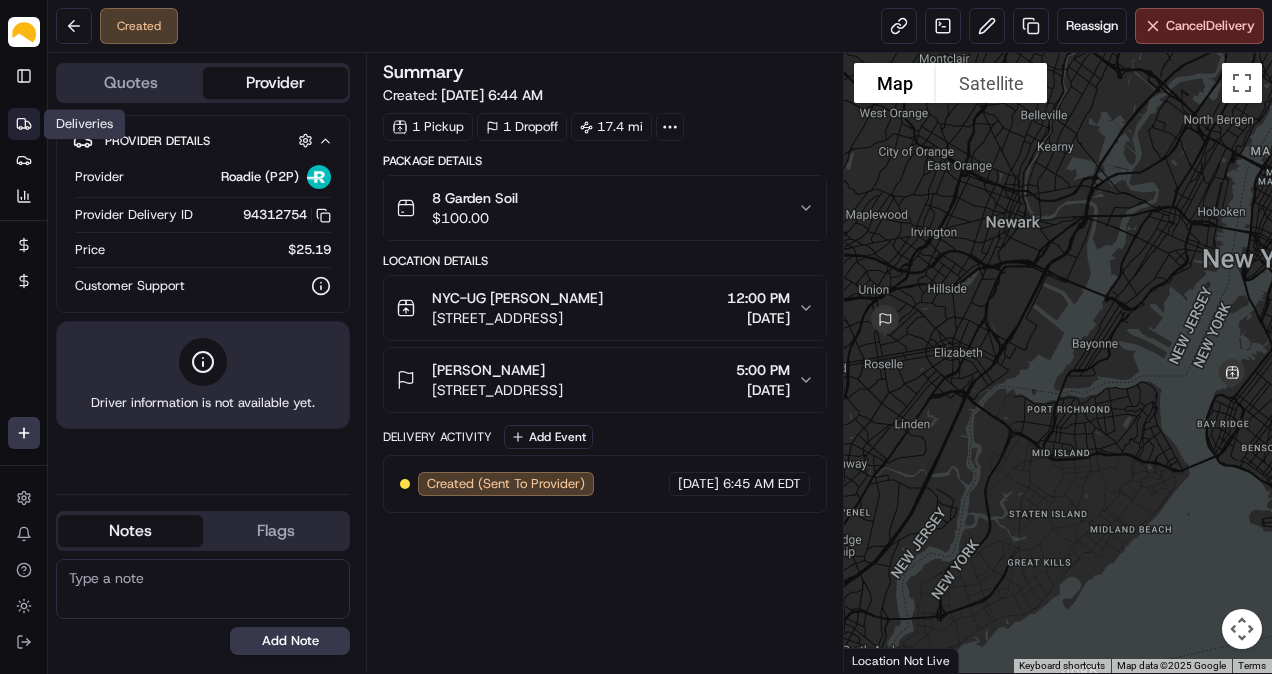 click 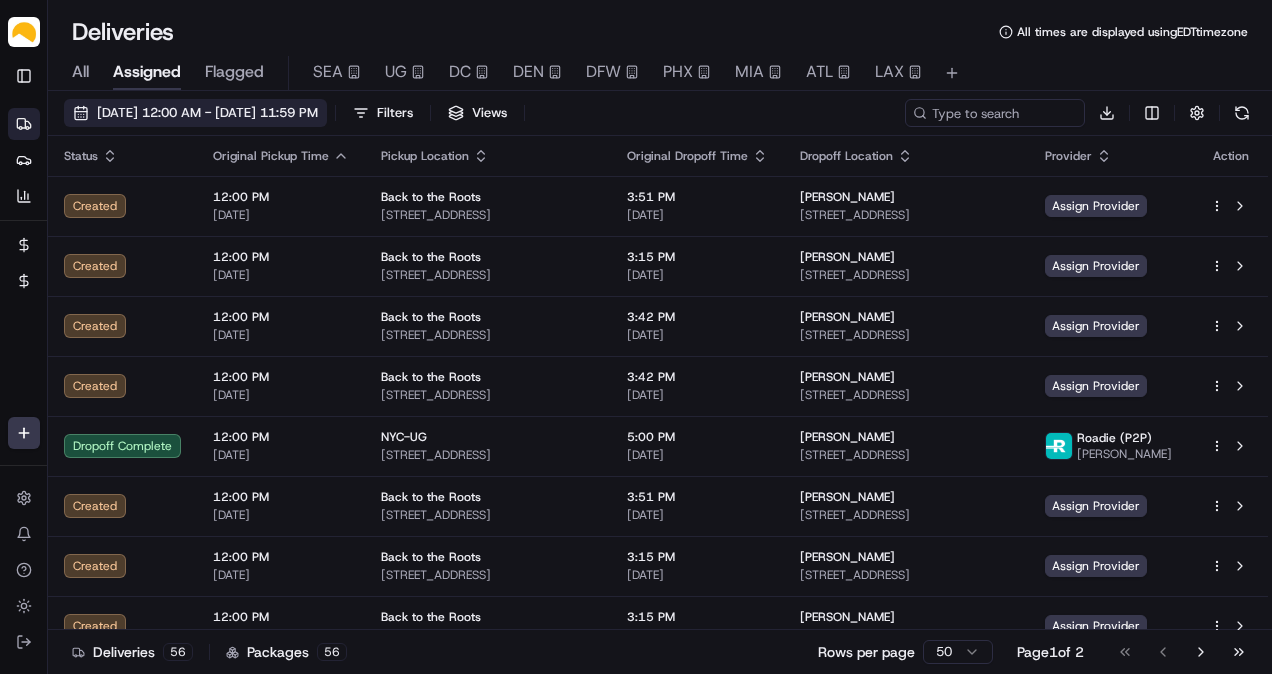 click on "[DATE] 12:00 AM - [DATE] 11:59 PM" at bounding box center (207, 113) 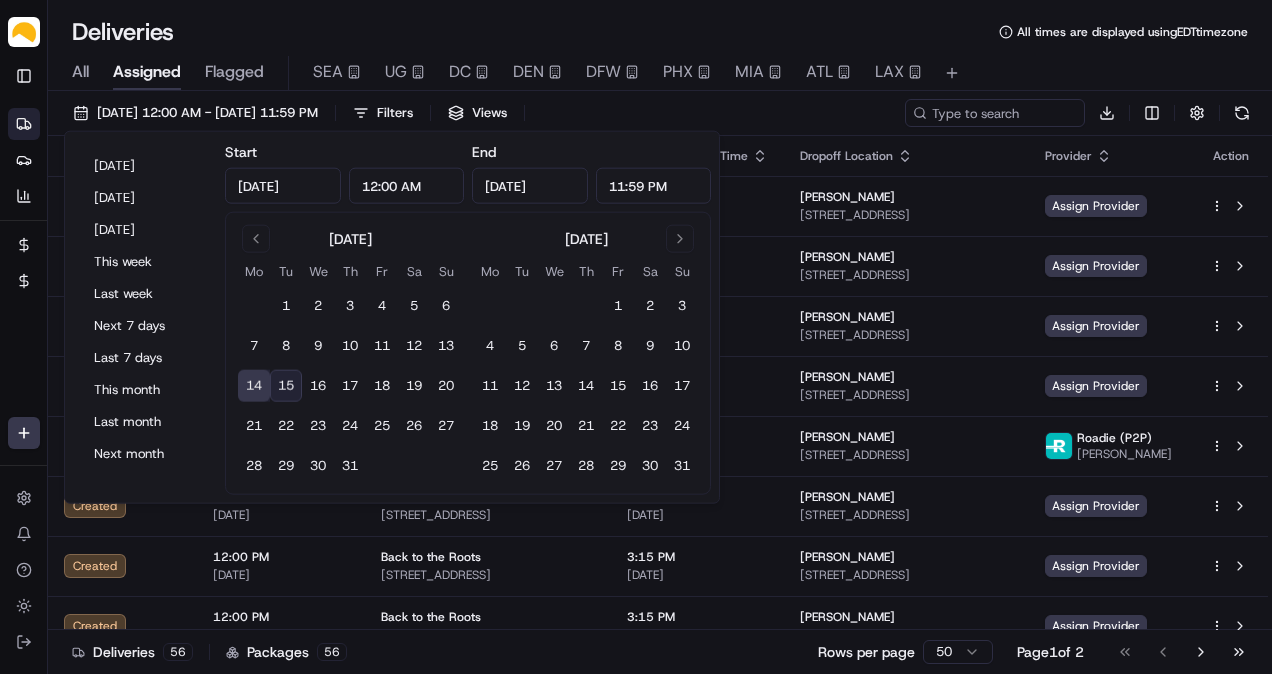 click on "15" at bounding box center (286, 386) 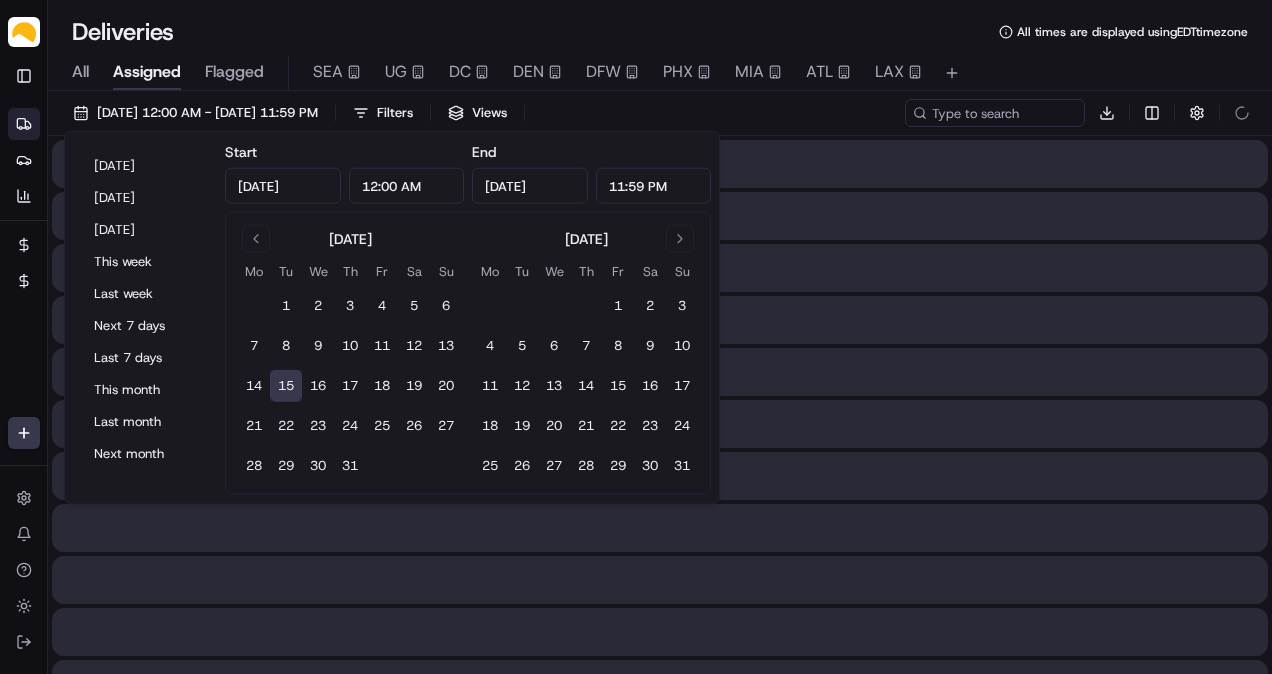 click on "15" at bounding box center [286, 386] 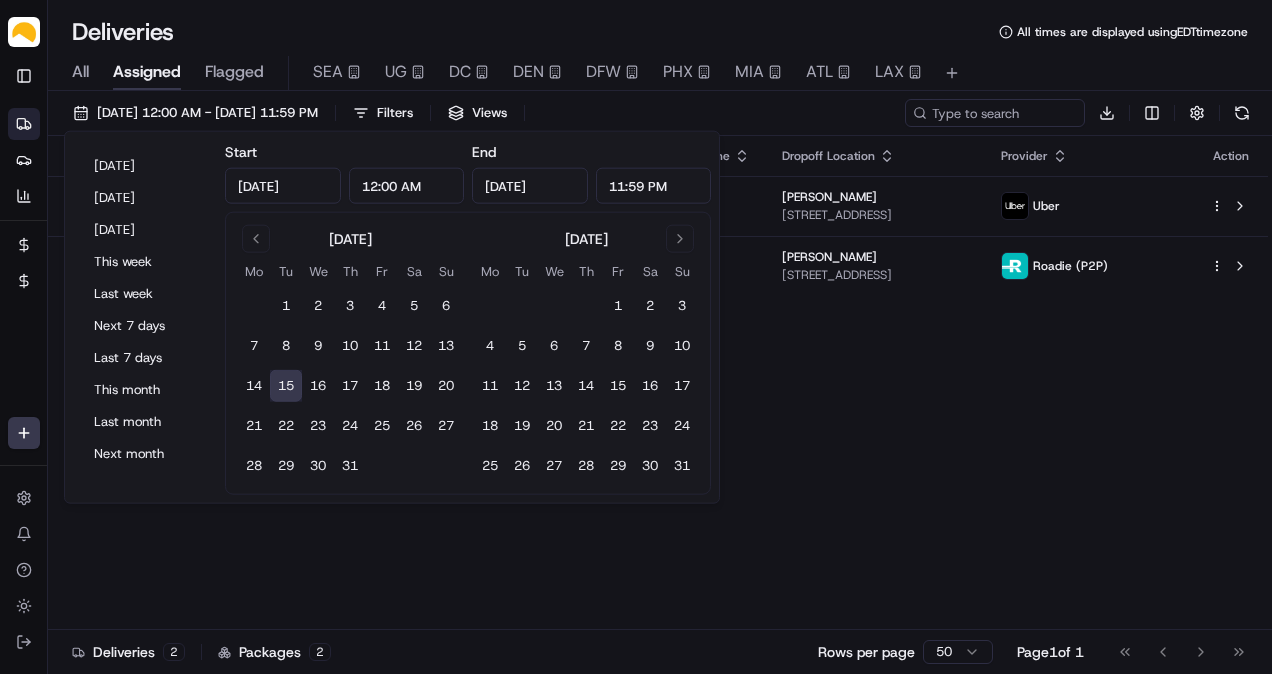 click on "Deliveries All times are displayed using  EDT  timezone" at bounding box center [660, 32] 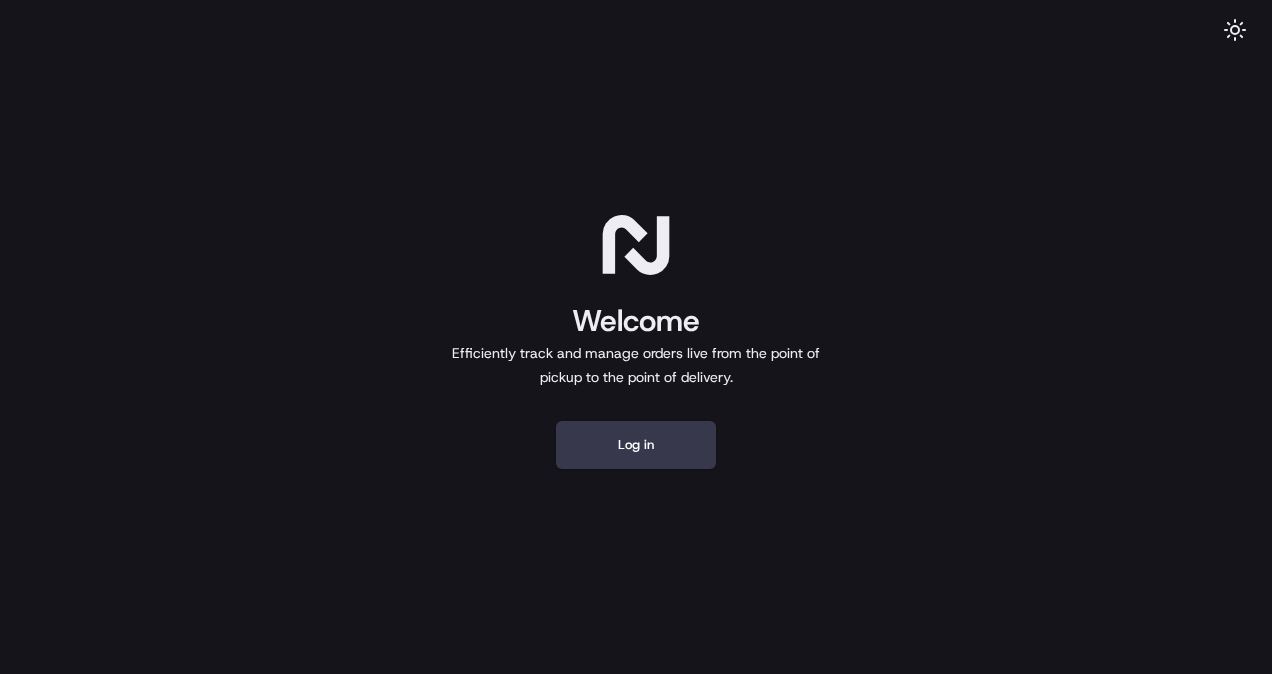 scroll, scrollTop: 0, scrollLeft: 0, axis: both 